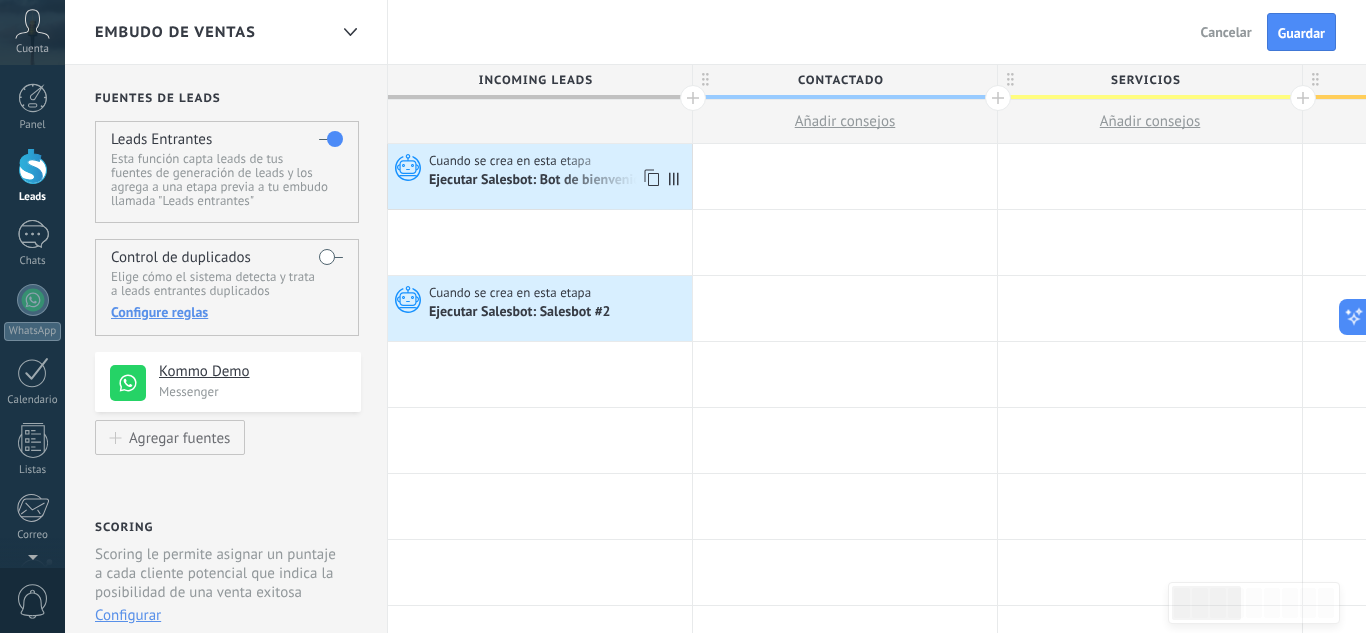 click on "Cuando se crea en esta etapa" at bounding box center [511, 161] 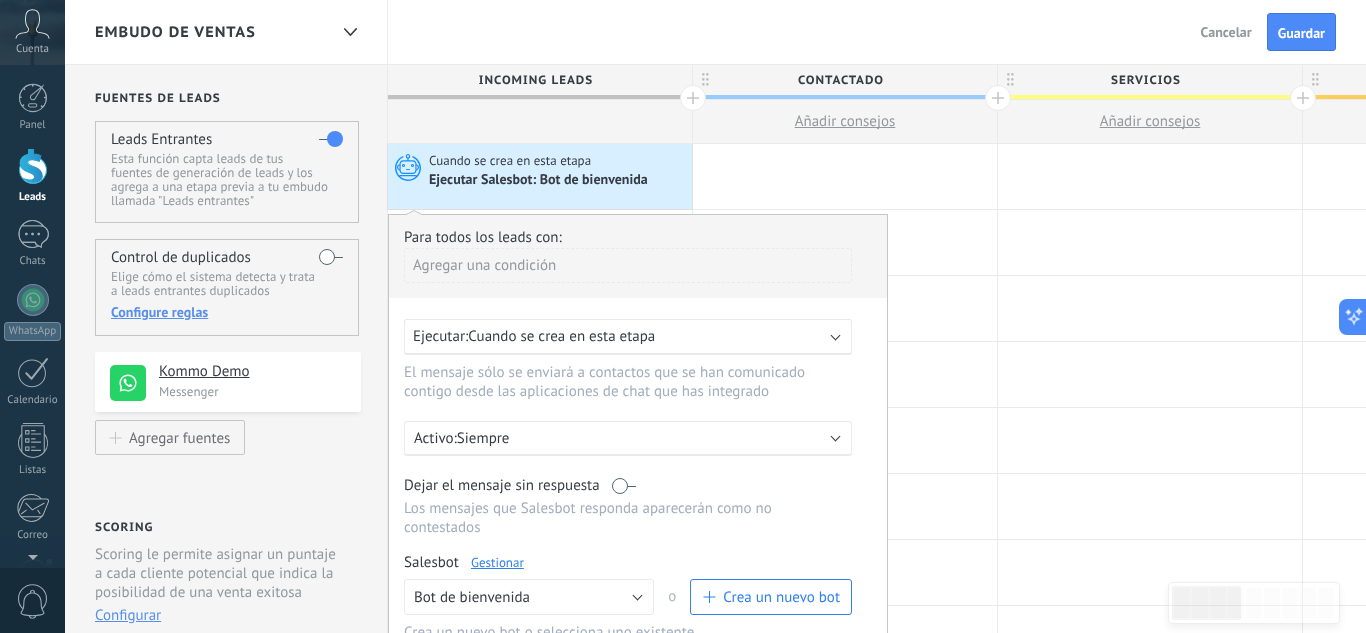 scroll, scrollTop: 0, scrollLeft: 0, axis: both 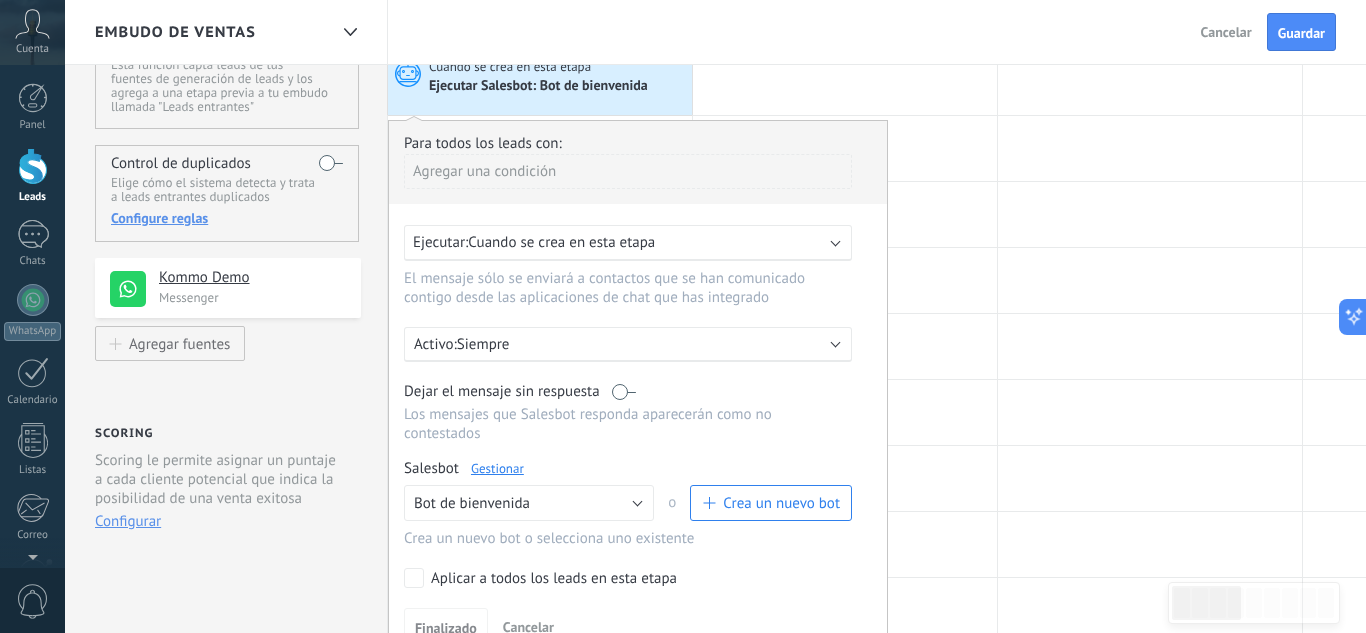 click on "Gestionar" at bounding box center [497, 468] 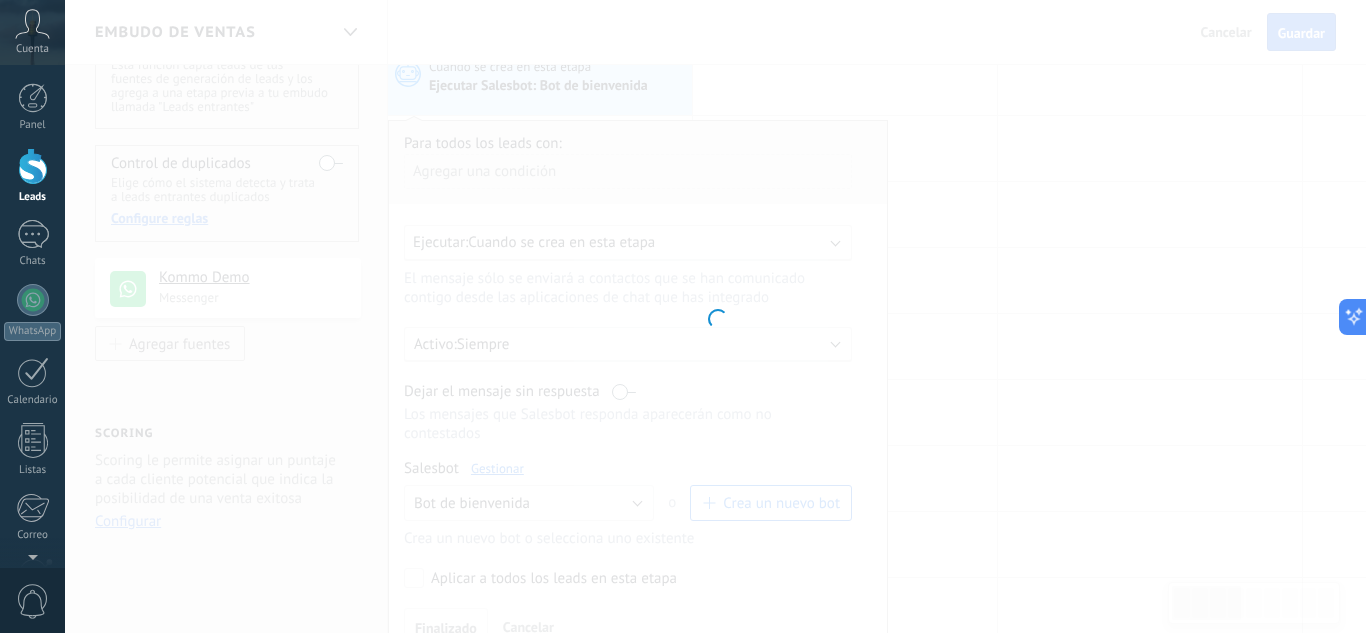 type on "**********" 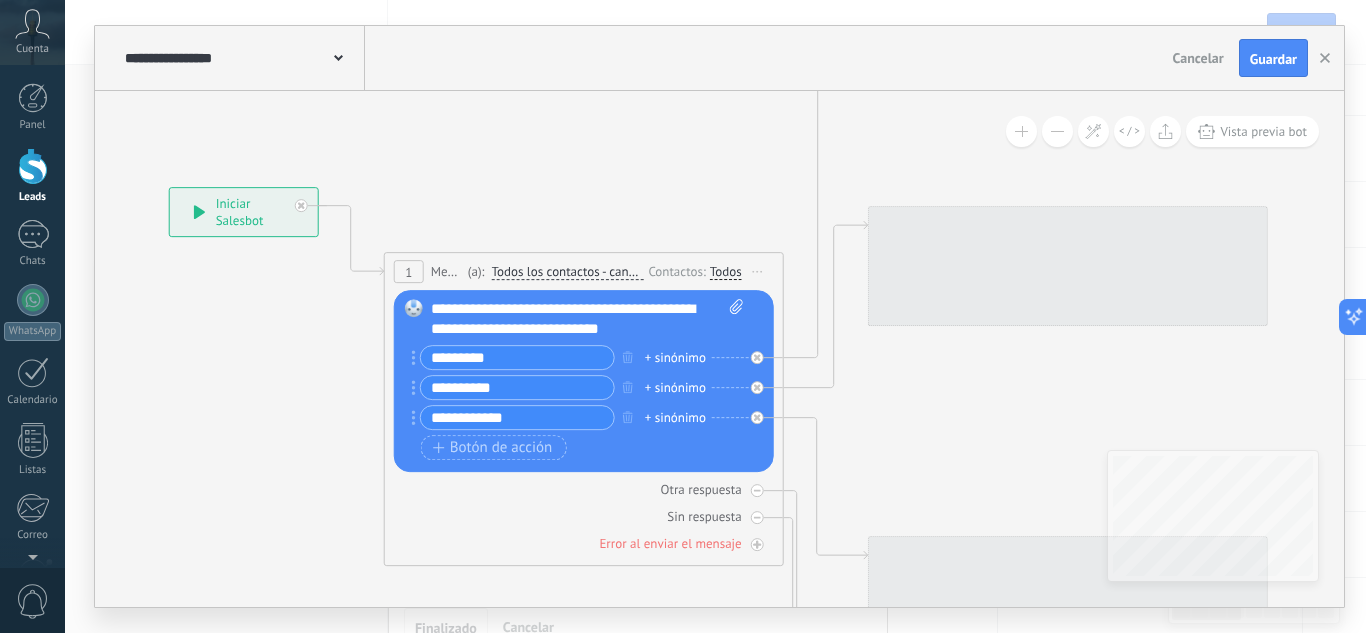 drag, startPoint x: 595, startPoint y: 169, endPoint x: 340, endPoint y: 92, distance: 266.37192 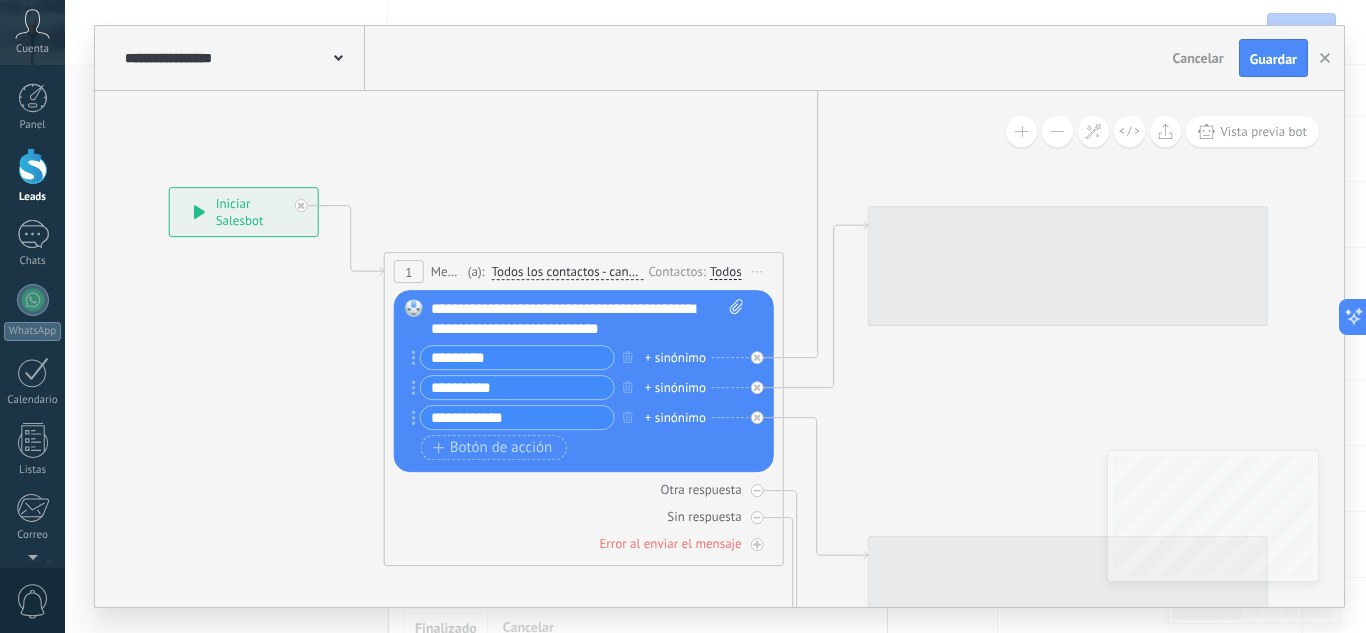 click 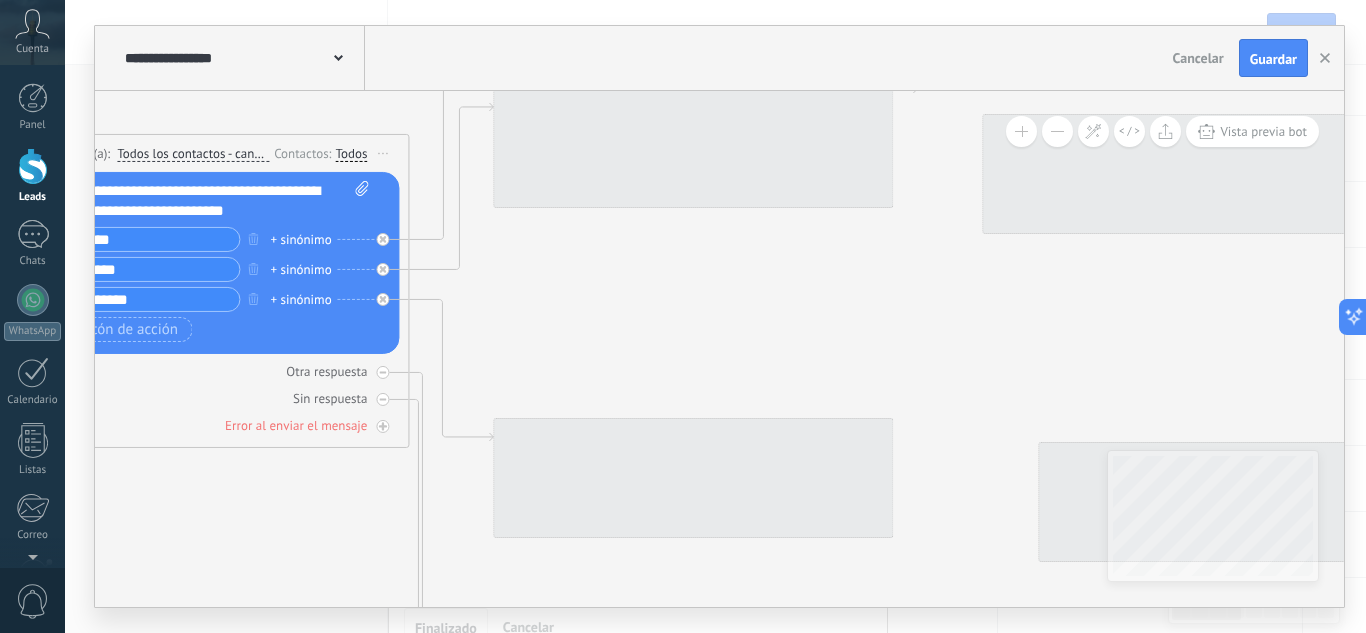 drag, startPoint x: 643, startPoint y: 291, endPoint x: 178, endPoint y: 337, distance: 467.2697 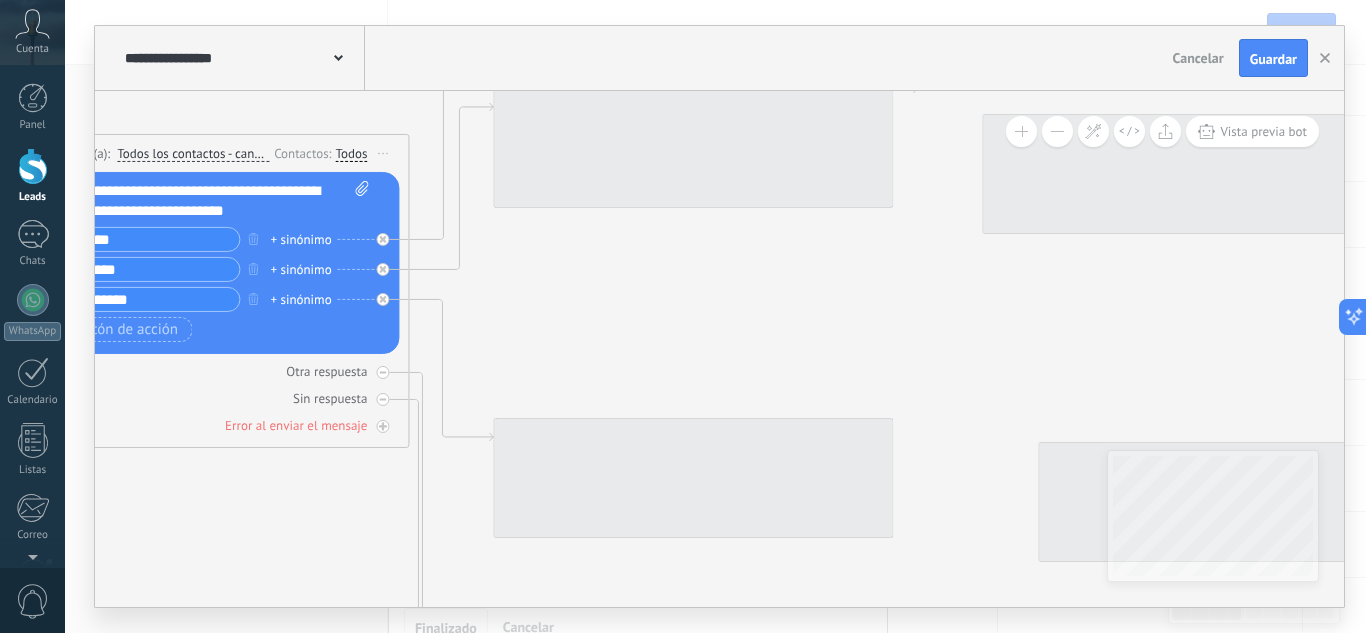 click 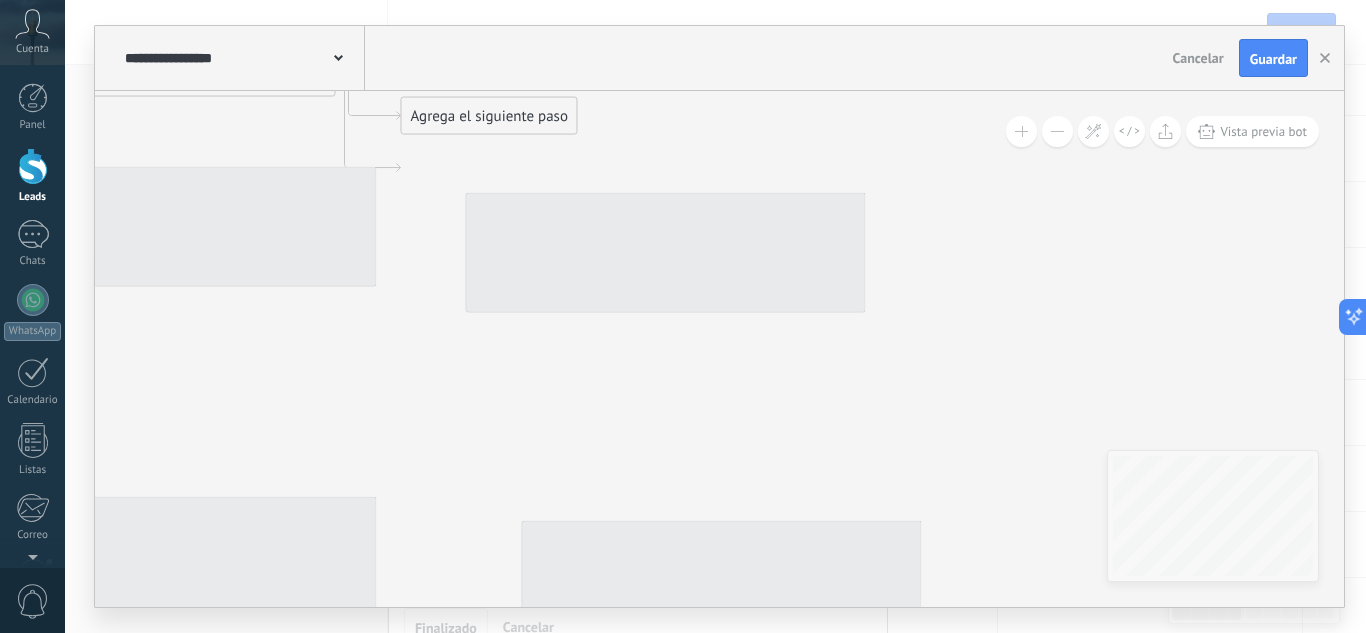 click 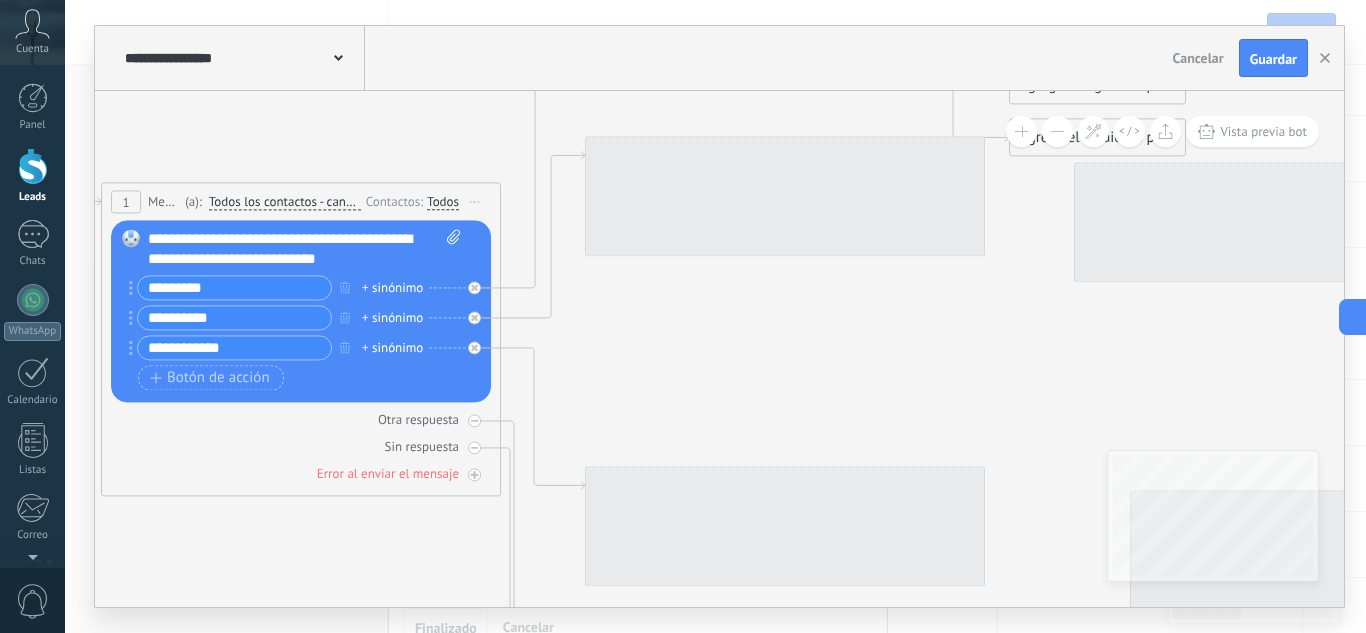 drag, startPoint x: 553, startPoint y: 329, endPoint x: 776, endPoint y: 307, distance: 224.08258 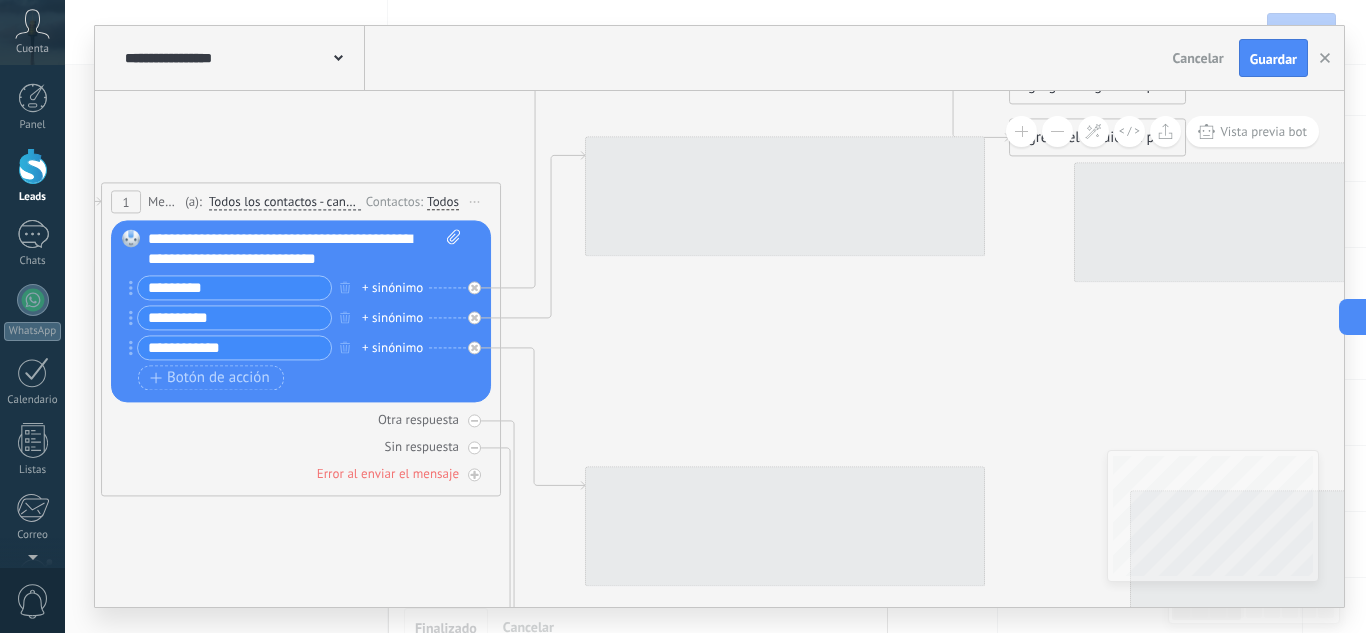 click 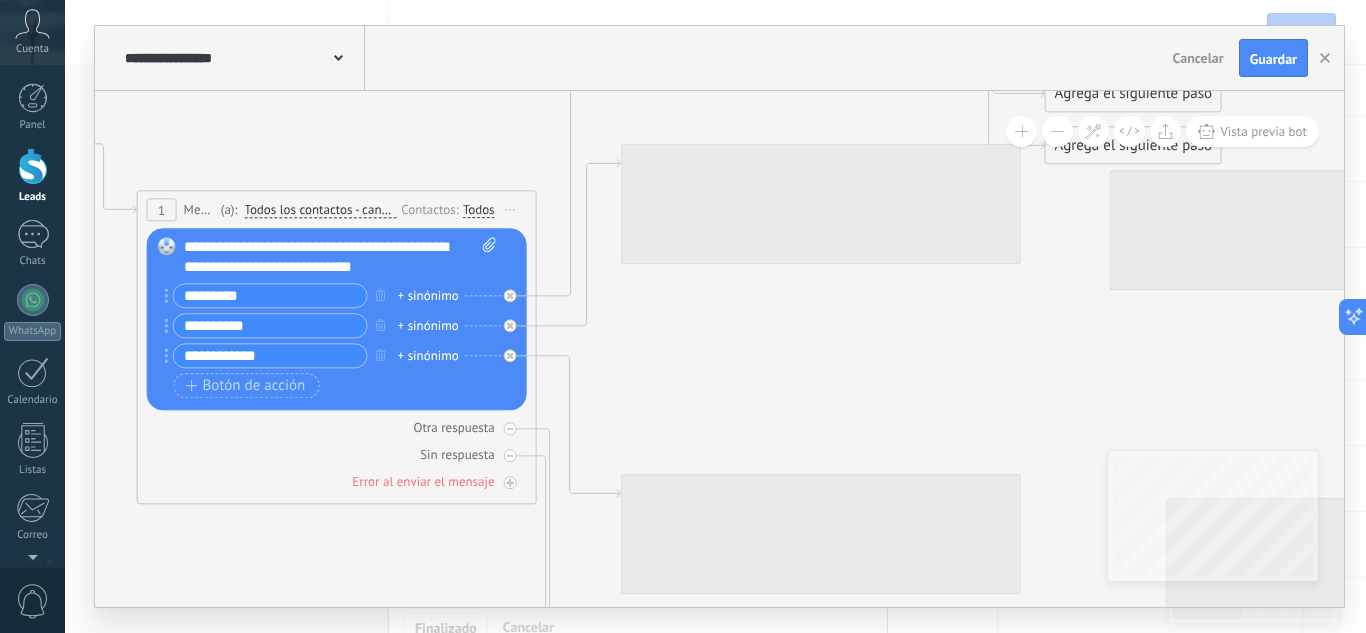 click on "**********" at bounding box center [340, 257] 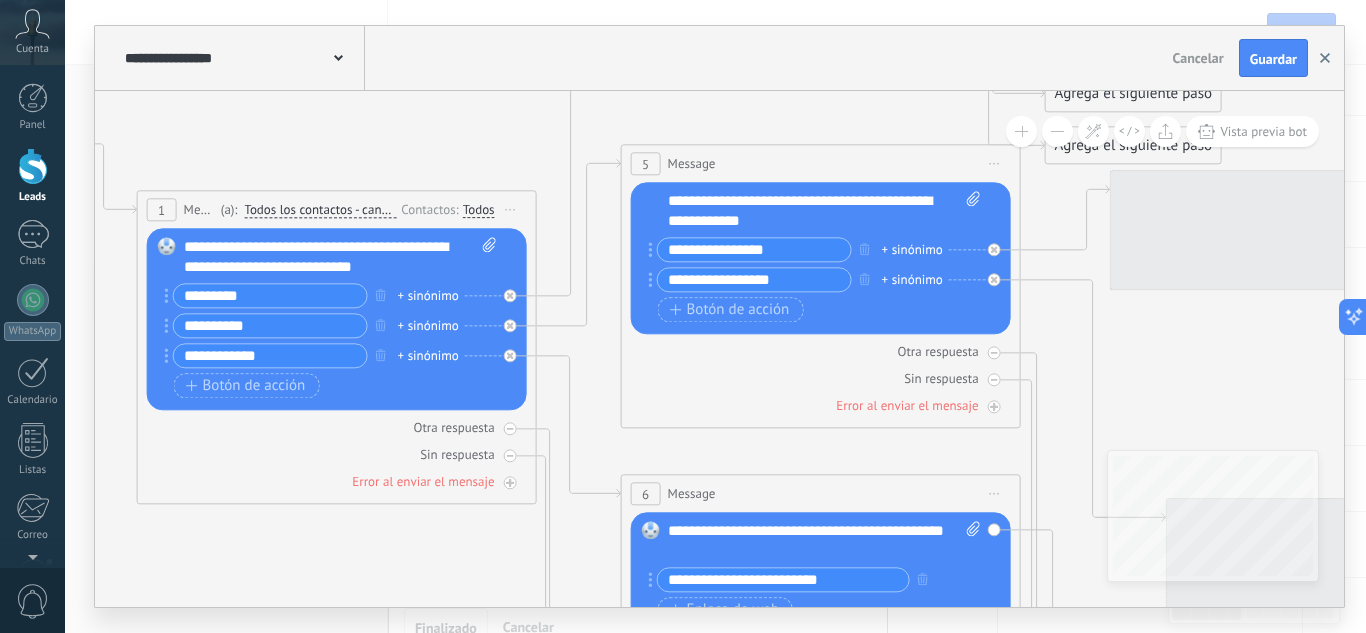 click 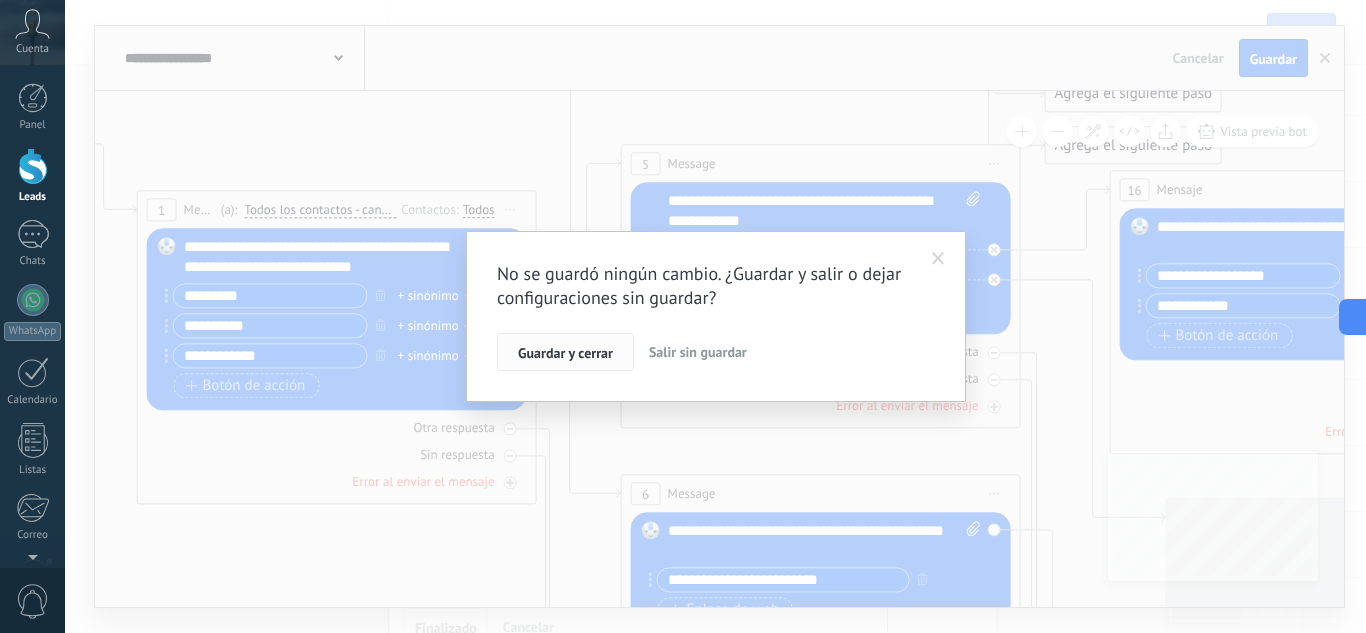 click on "Guardar y cerrar" at bounding box center (565, 353) 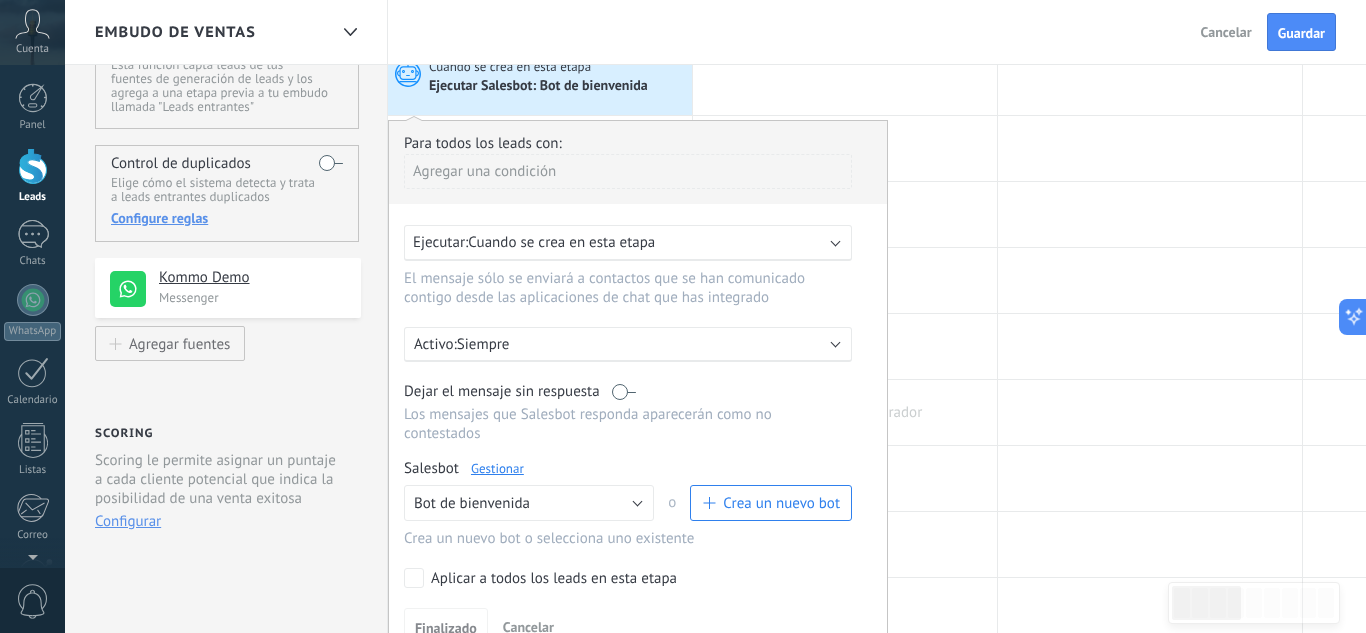 click at bounding box center [845, 412] 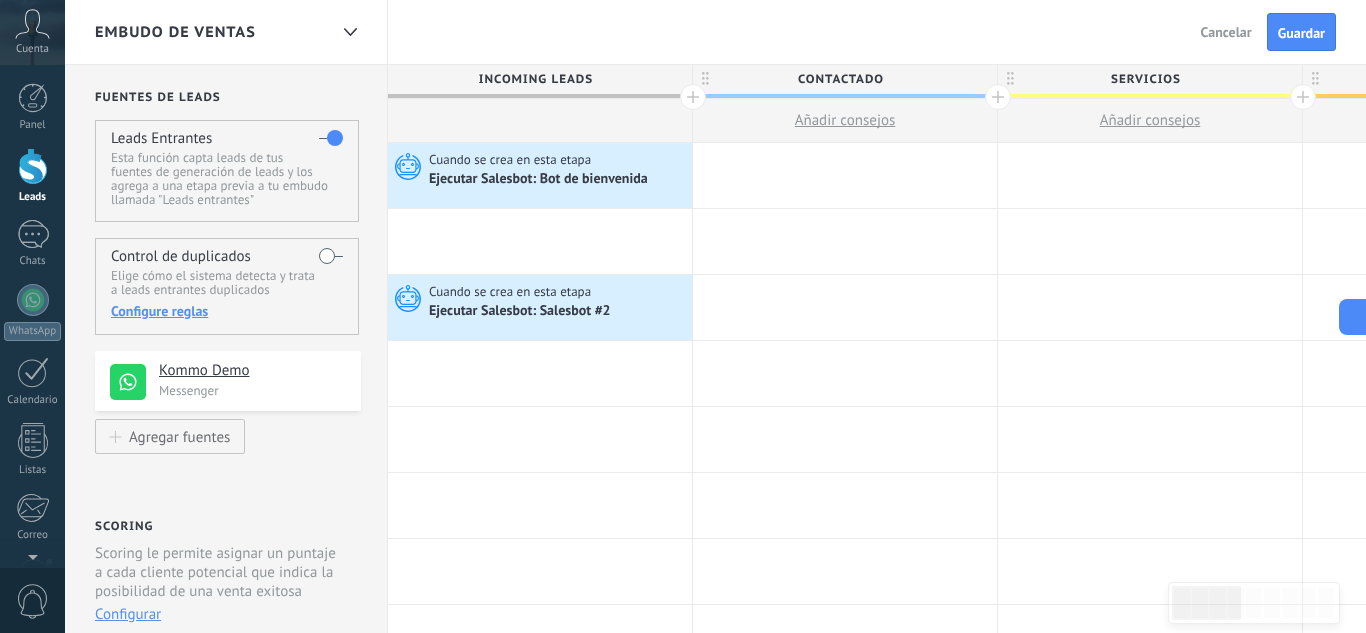 scroll, scrollTop: 0, scrollLeft: 0, axis: both 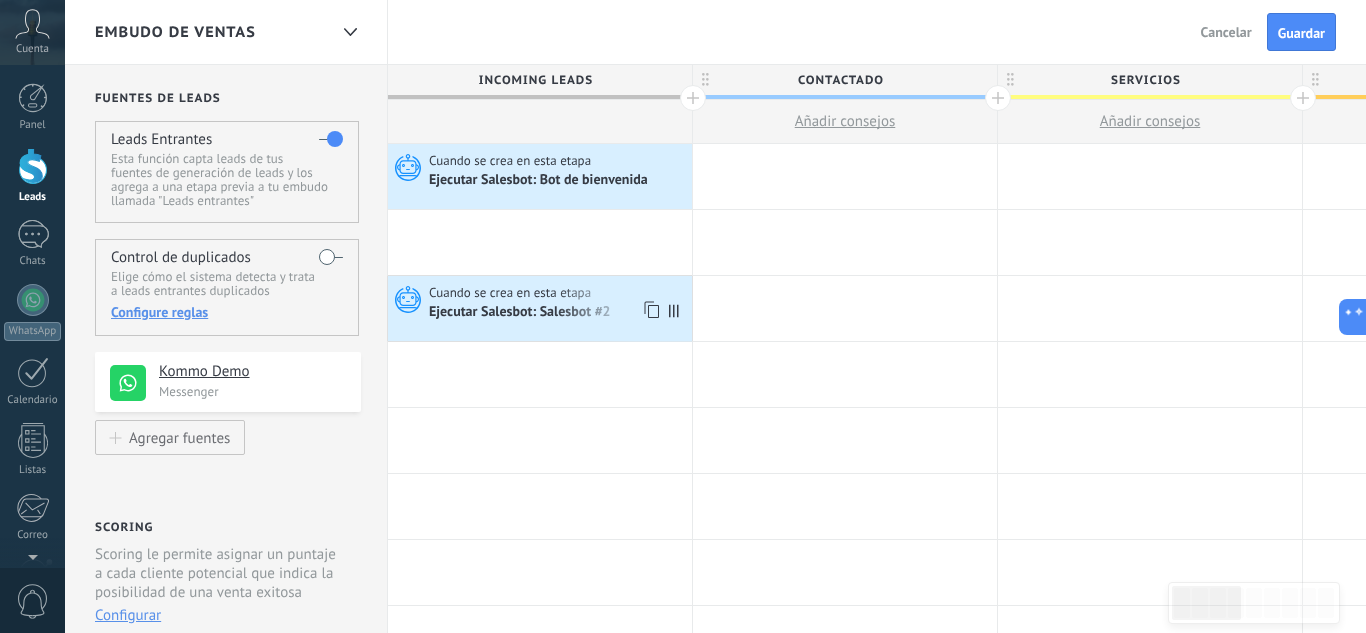 click on "Ejecutar Salesbot: Salesbot #2" at bounding box center (521, 313) 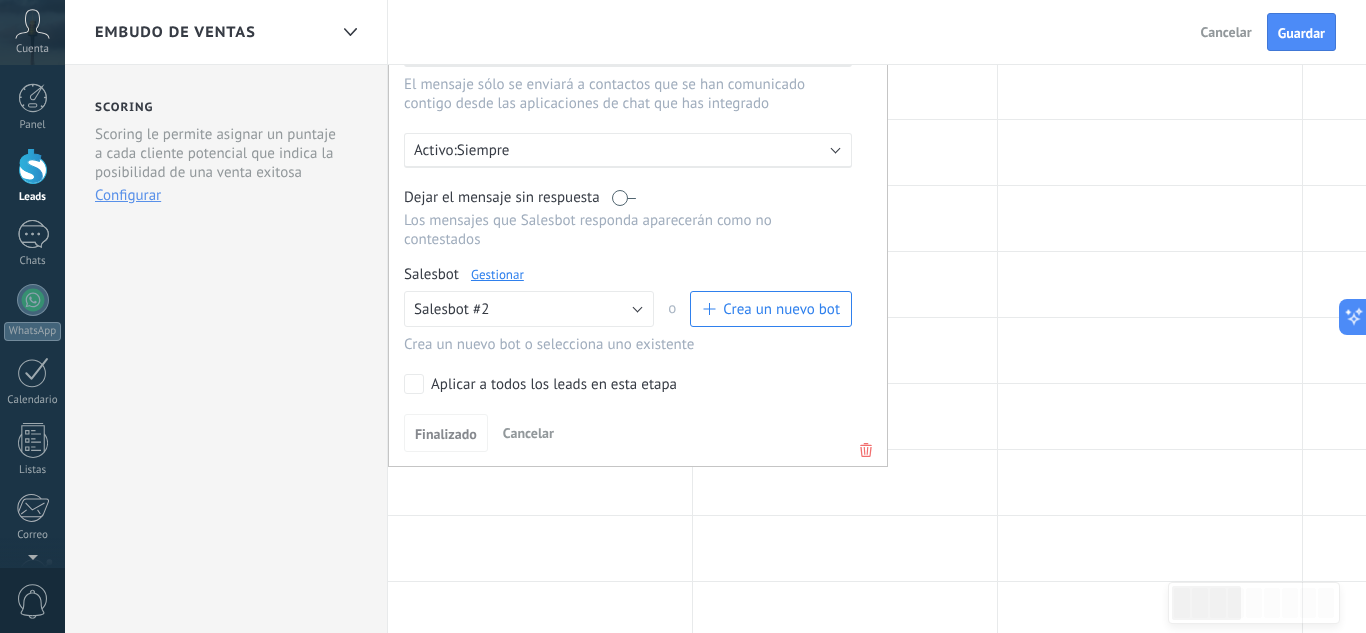 scroll, scrollTop: 425, scrollLeft: 0, axis: vertical 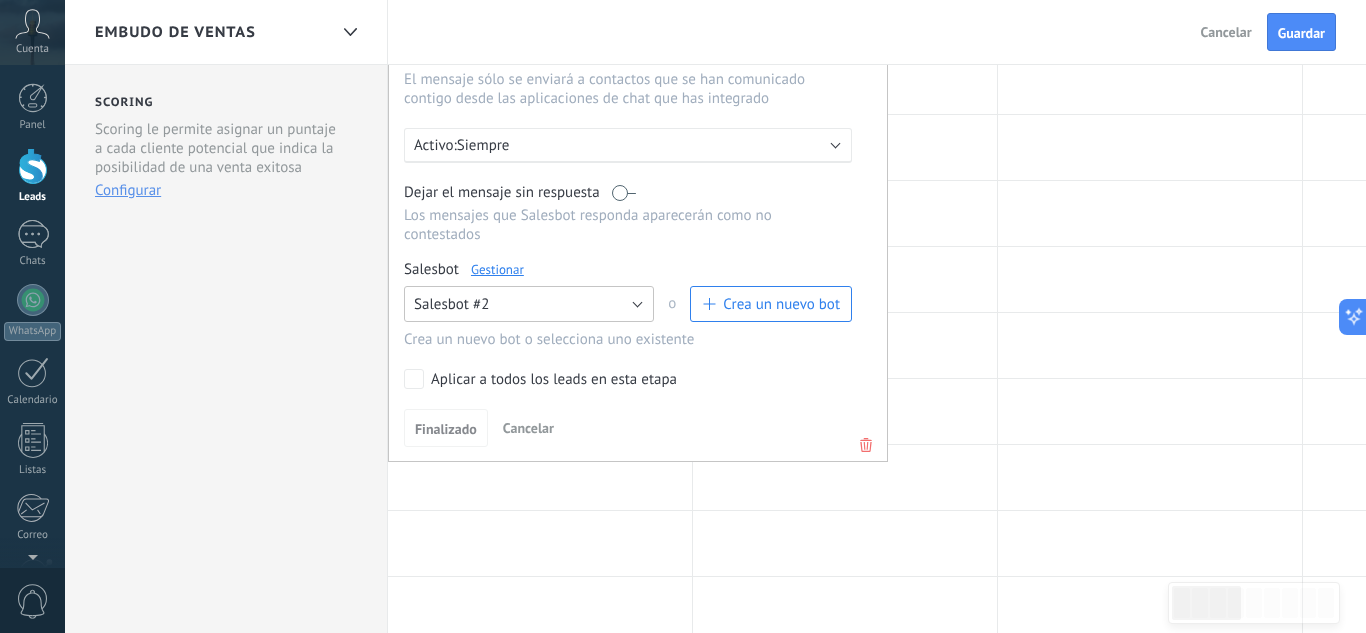 click on "Salesbot #2" at bounding box center (529, 304) 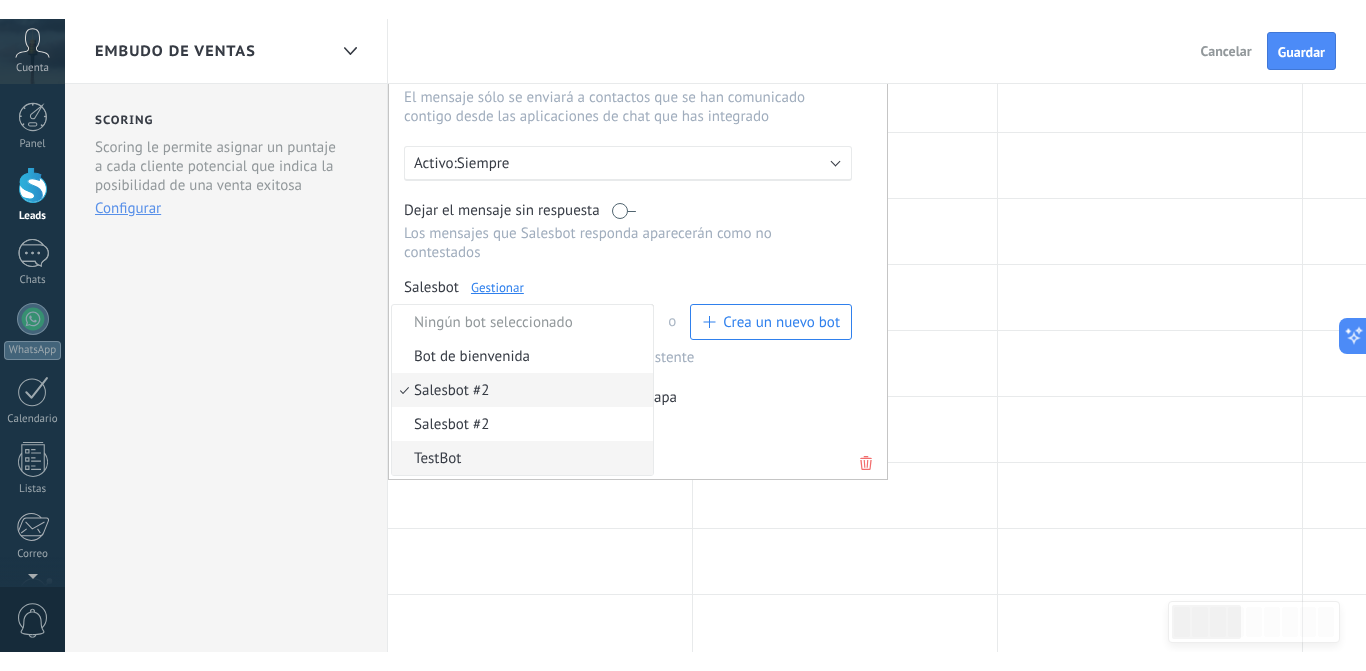 scroll, scrollTop: 509, scrollLeft: 0, axis: vertical 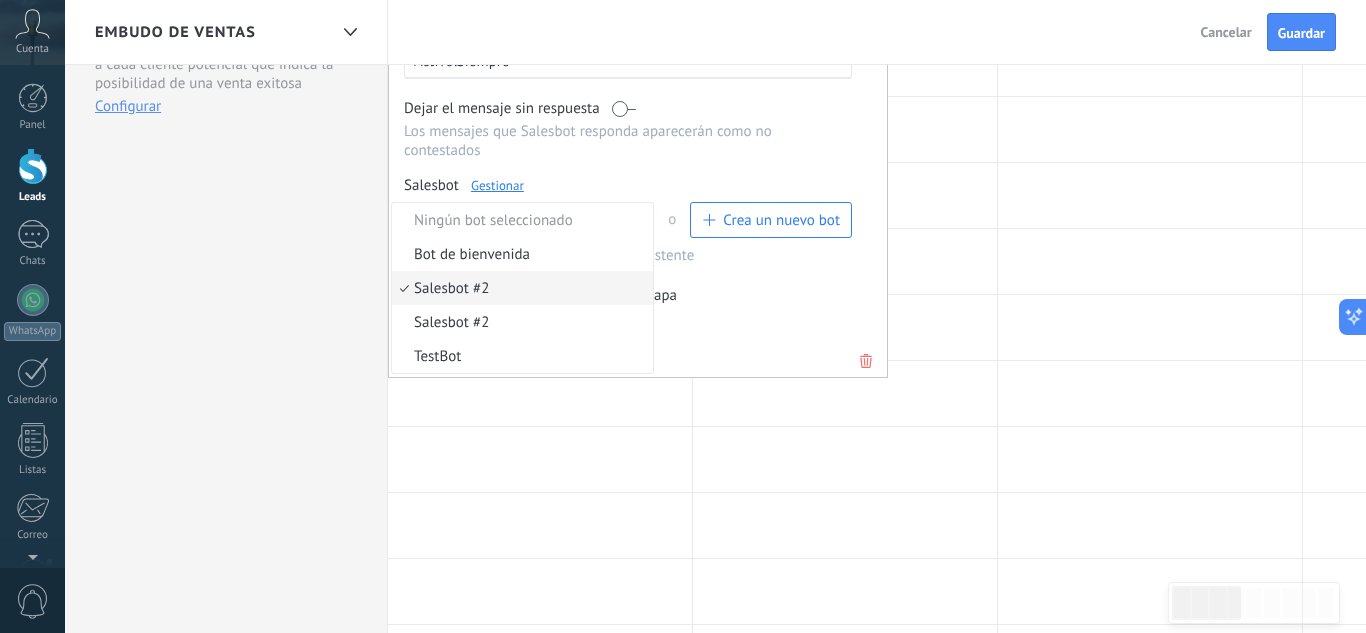 click on "Salesbot #2" at bounding box center [519, 288] 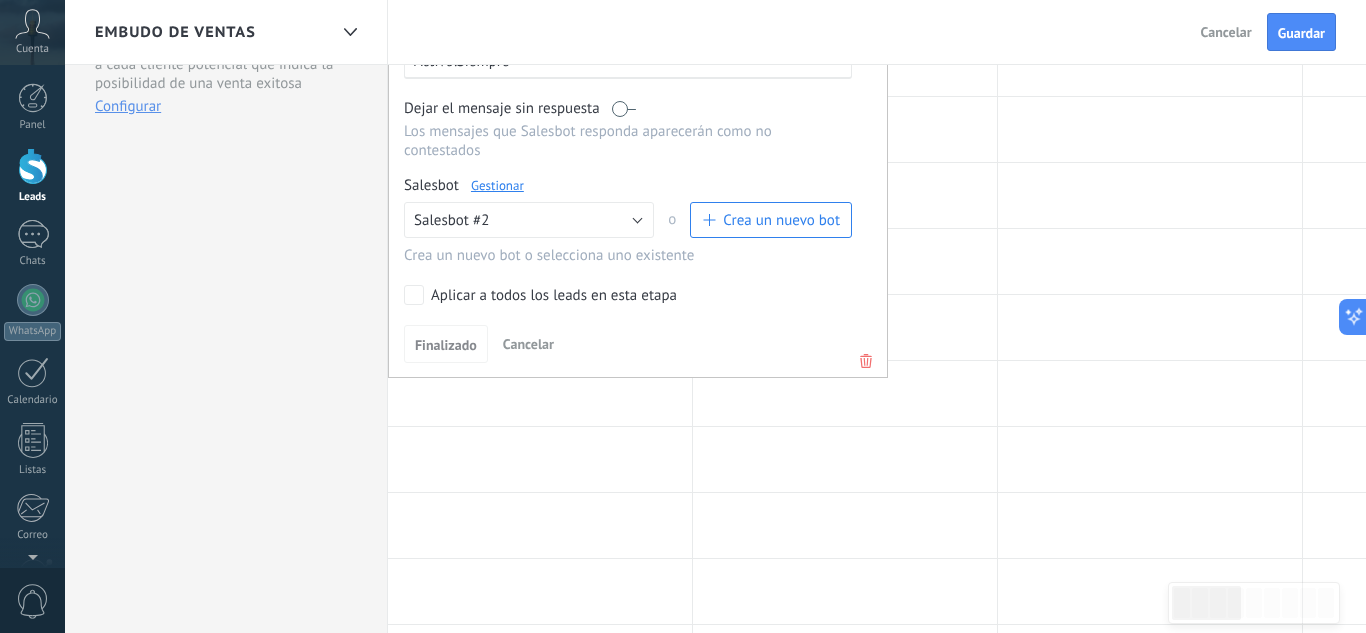 click on "Gestionar" at bounding box center (497, 185) 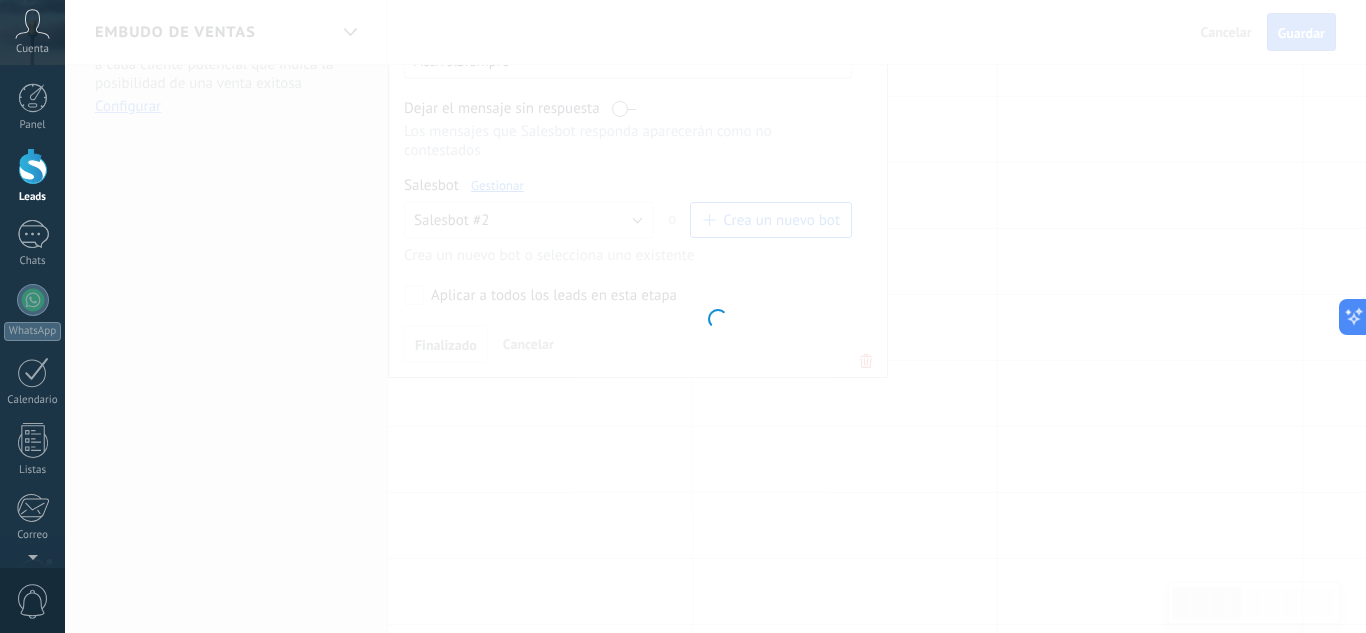 type on "**********" 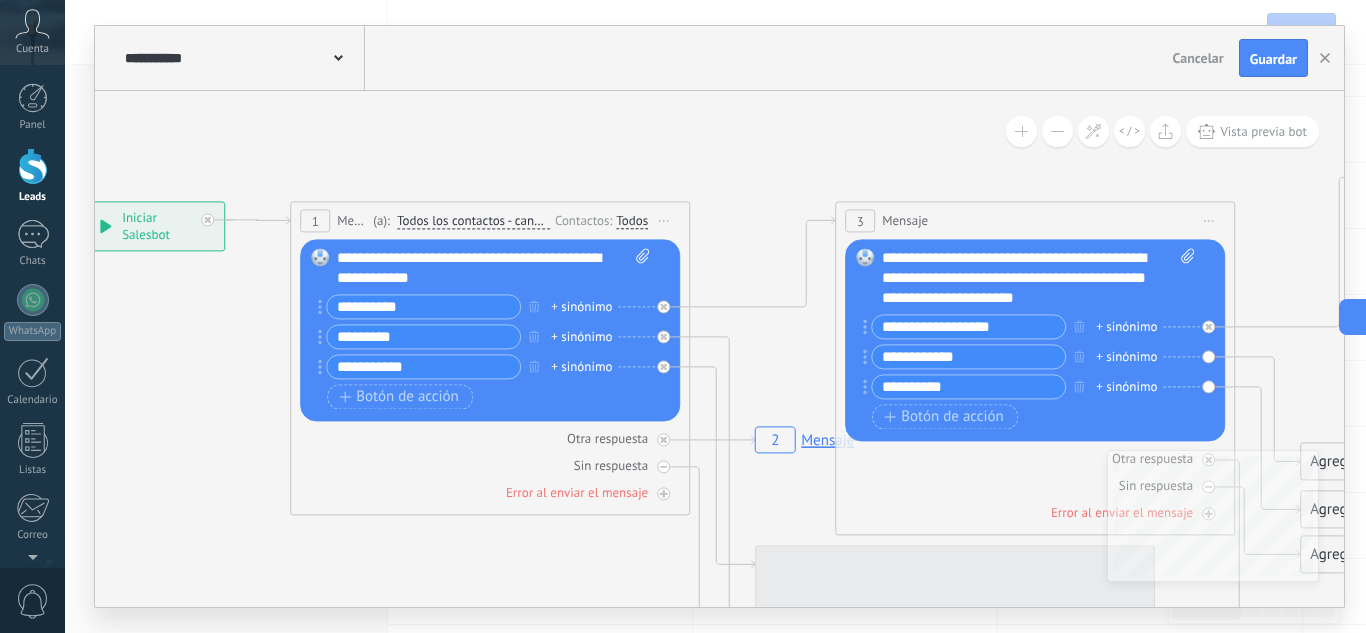 drag, startPoint x: 613, startPoint y: 399, endPoint x: 318, endPoint y: 322, distance: 304.88358 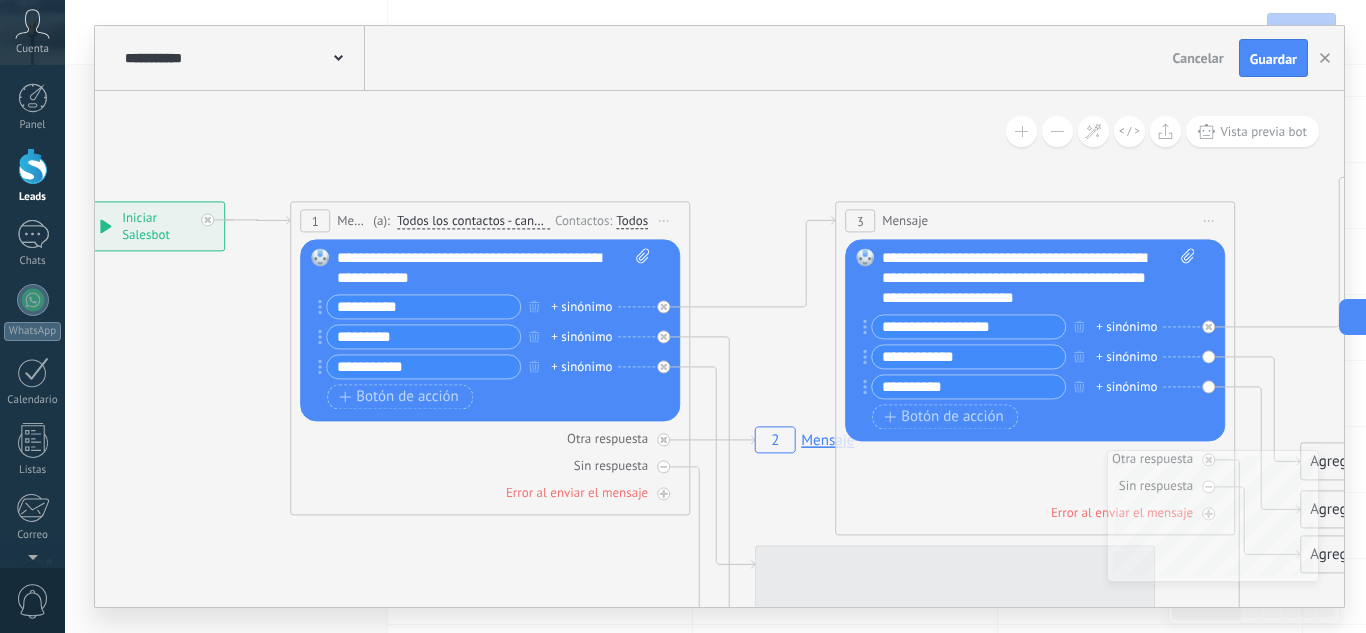click on "2 Mensaje" 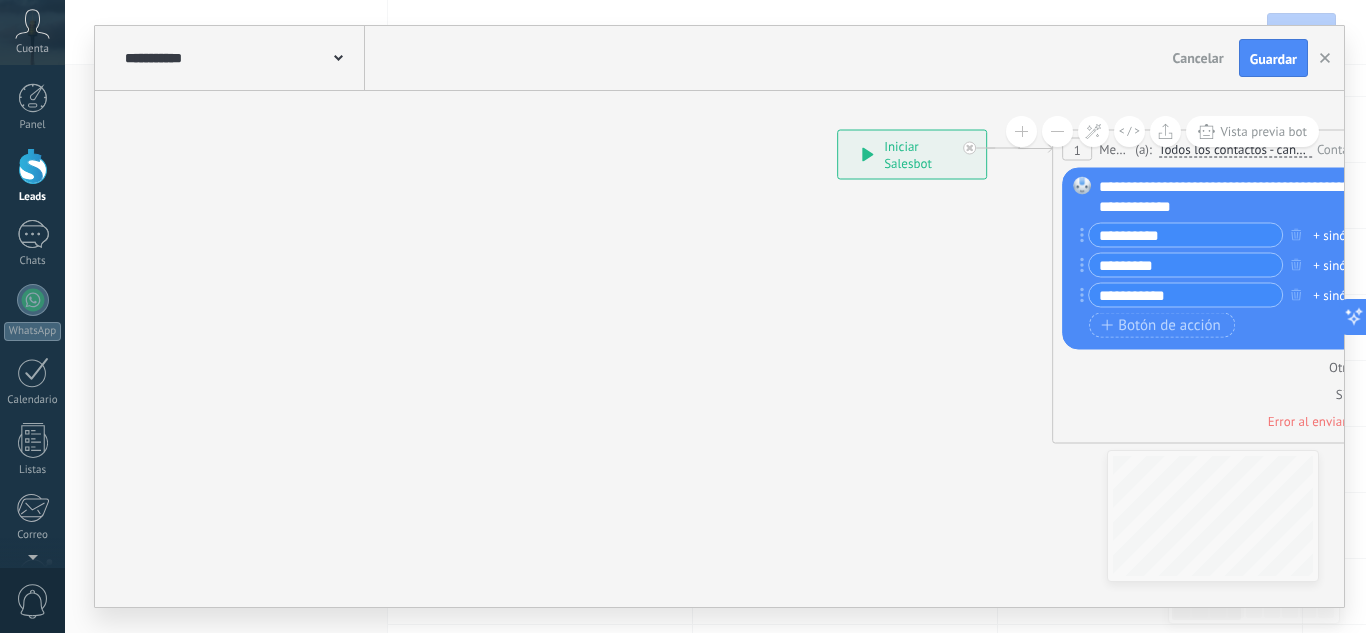 drag, startPoint x: 1162, startPoint y: 247, endPoint x: 523, endPoint y: 312, distance: 642.2974 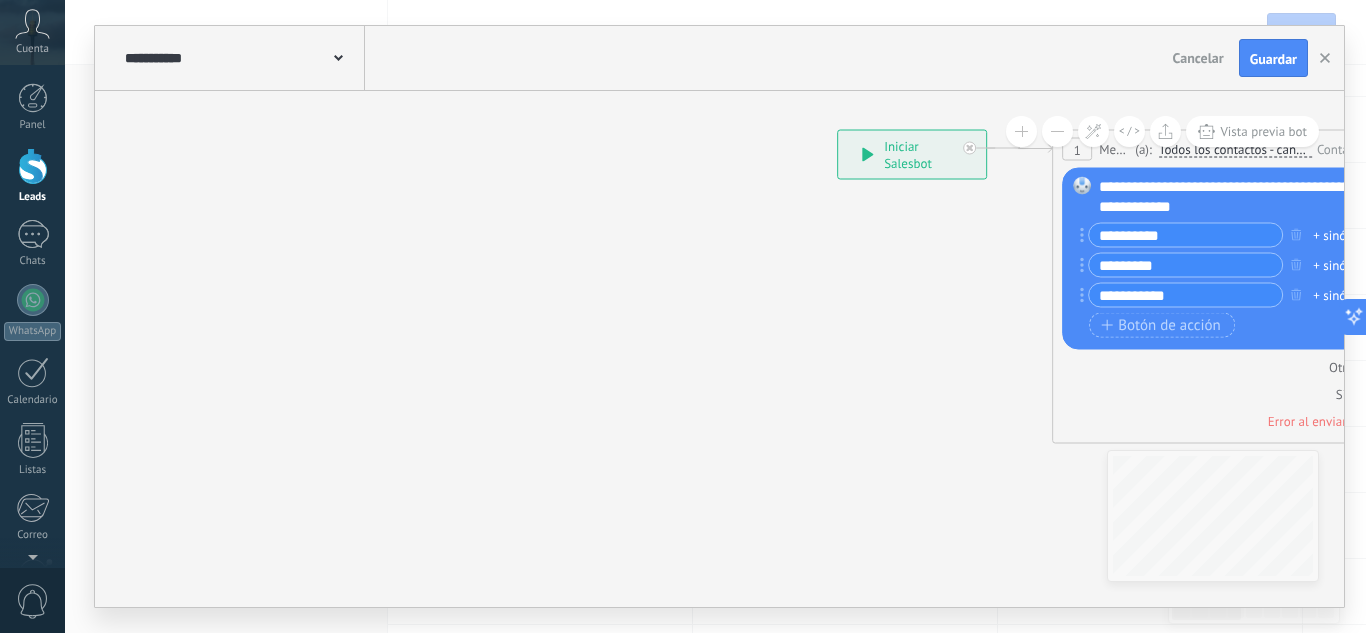 click on "2 Mensaje" 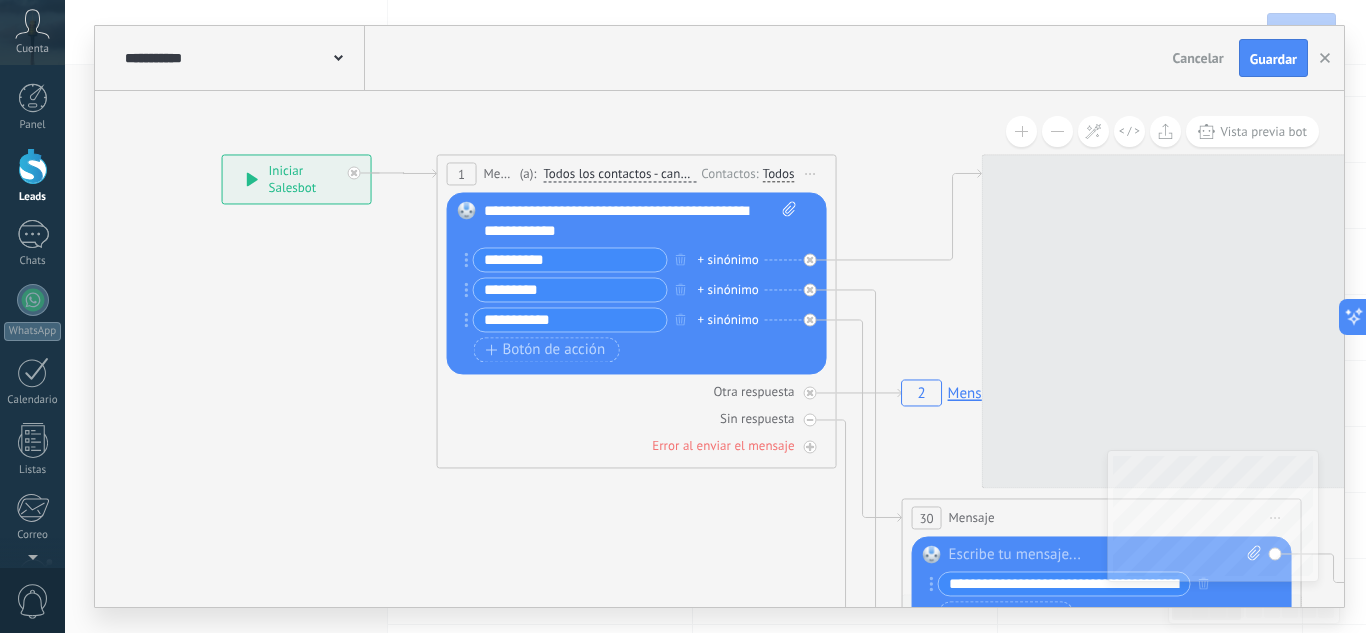click on "2 Mensaje" 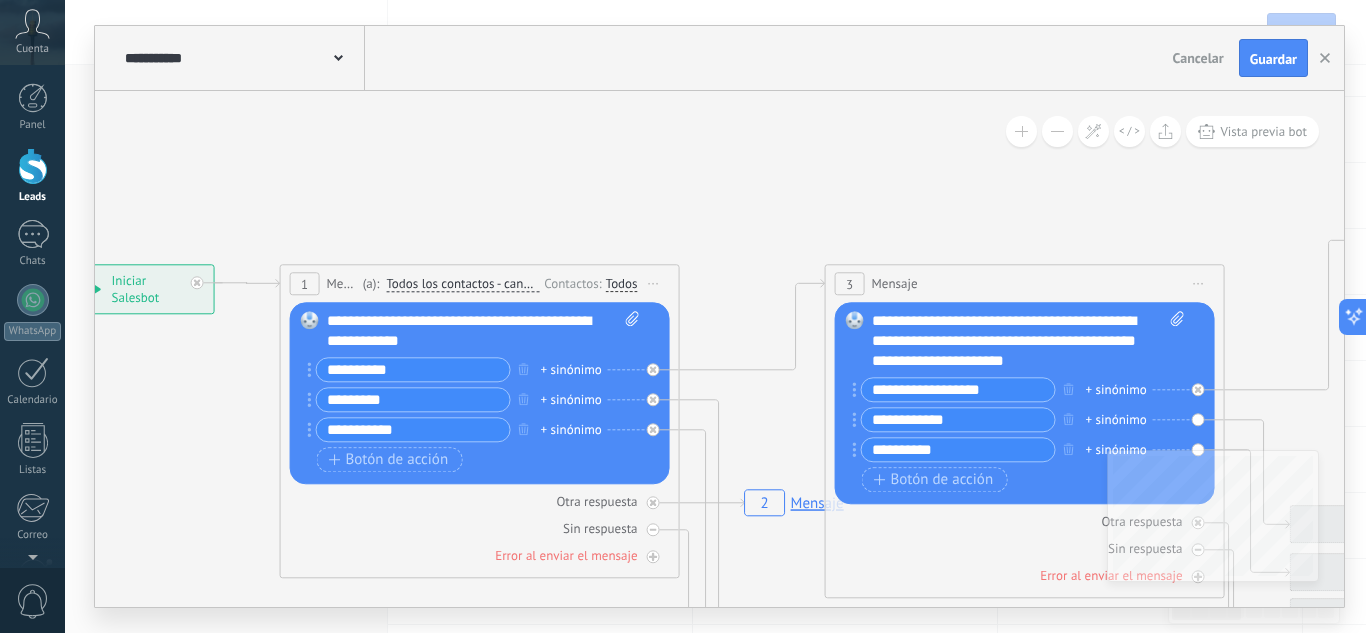 click on "2 Mensaje" 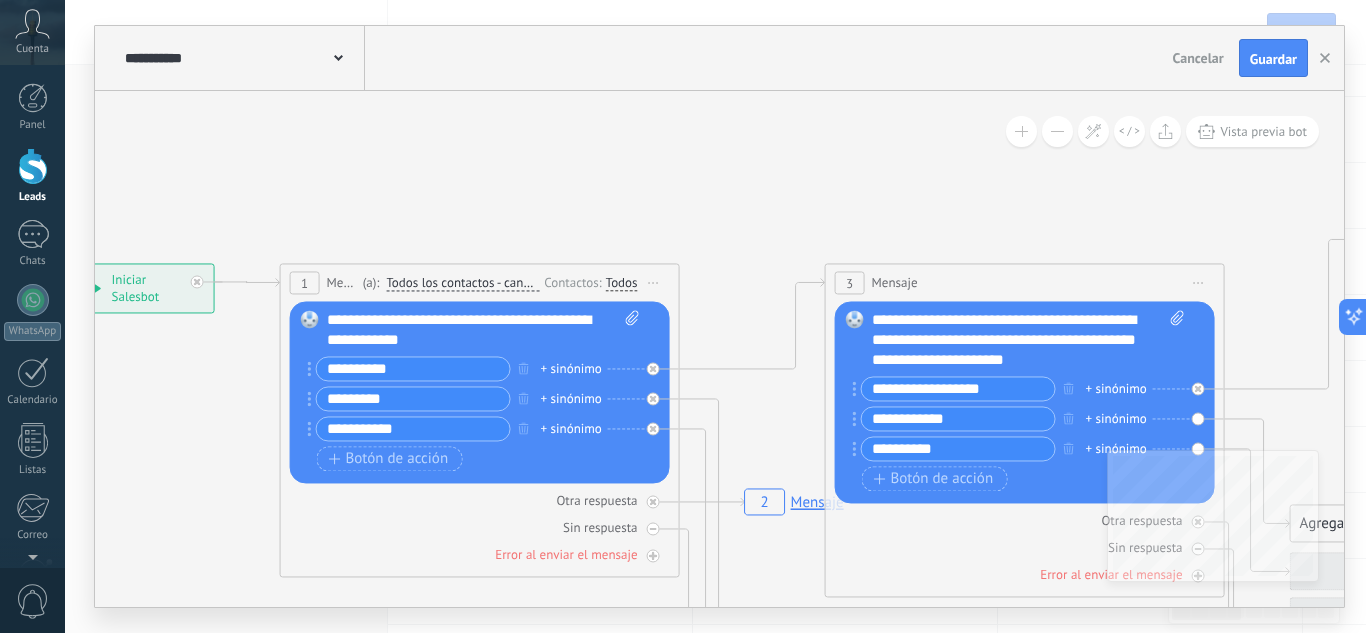 click on "2 Mensaje" 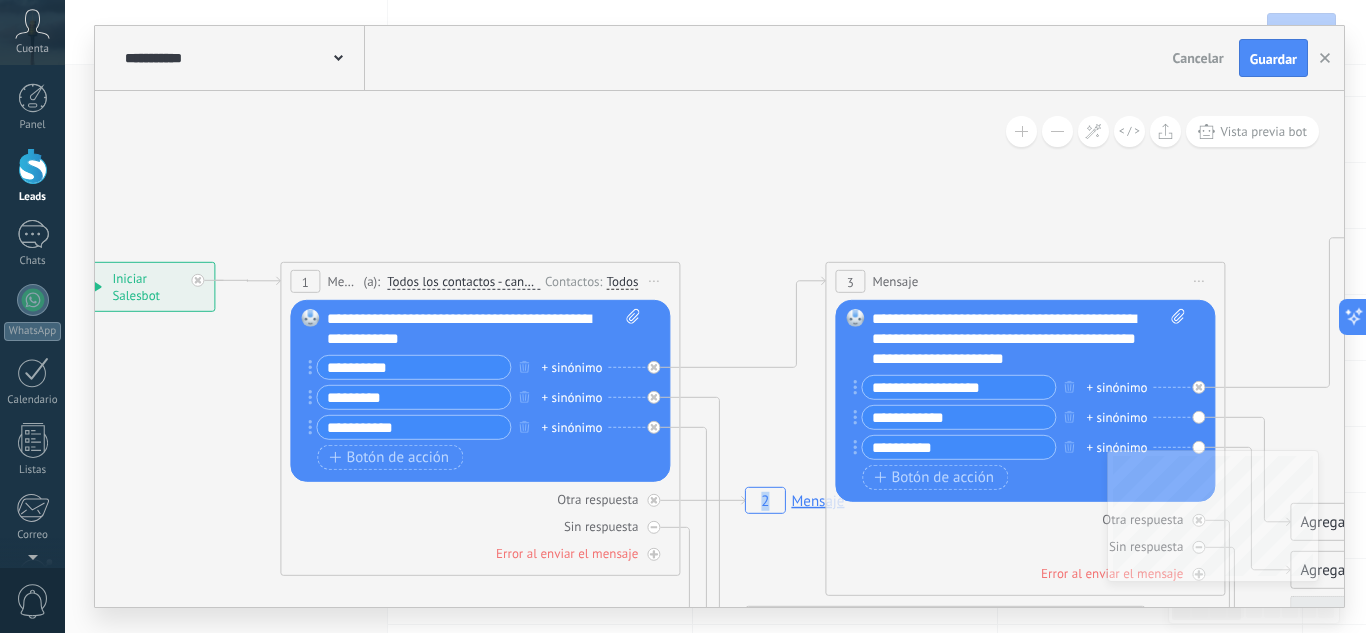 click on "2 Mensaje" 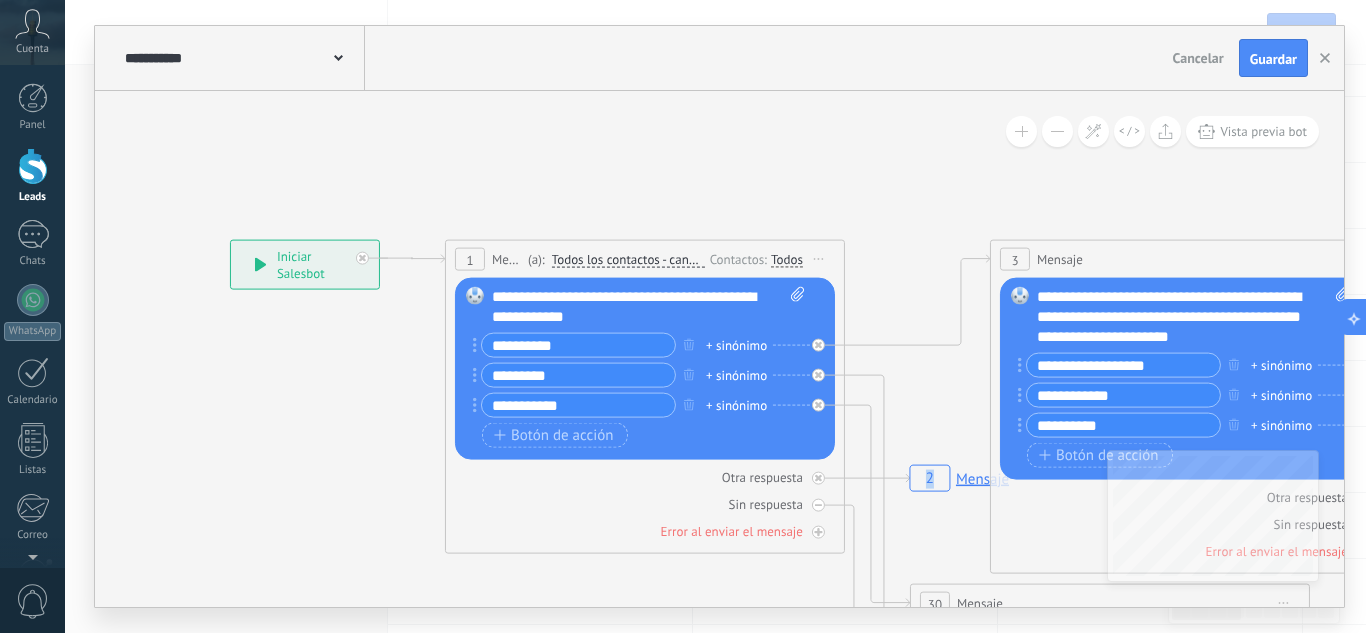 click on "2 Mensaje" 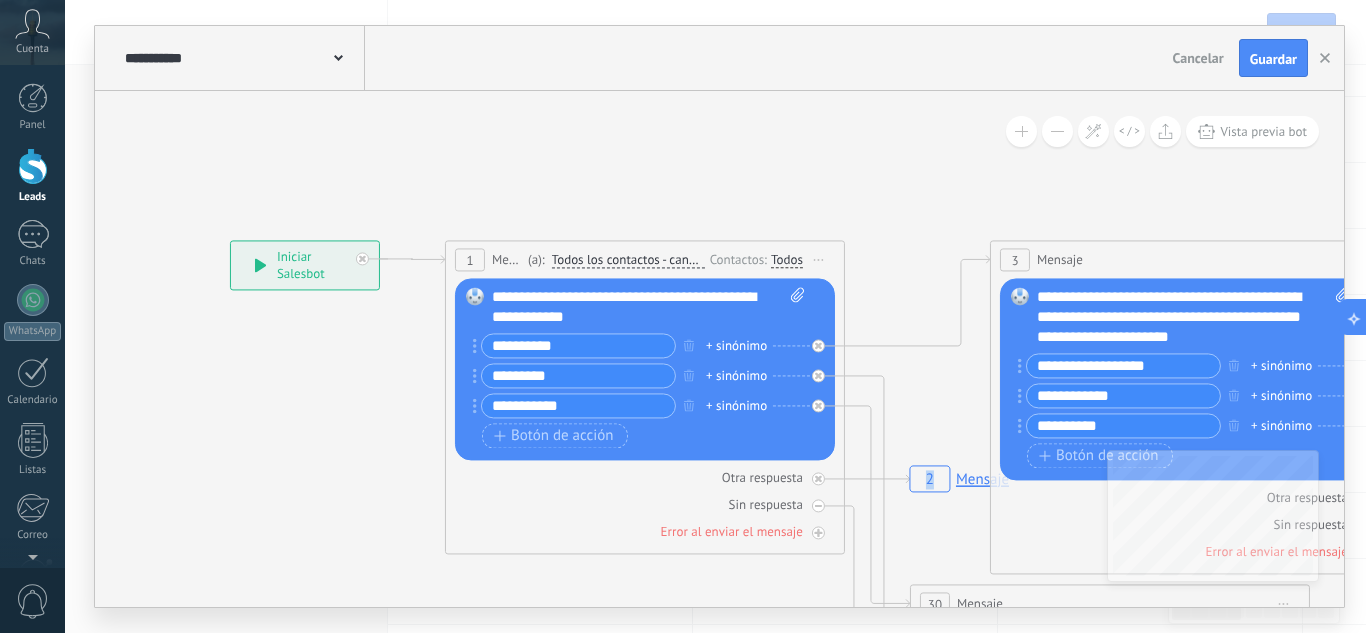 click on "2 Mensaje" 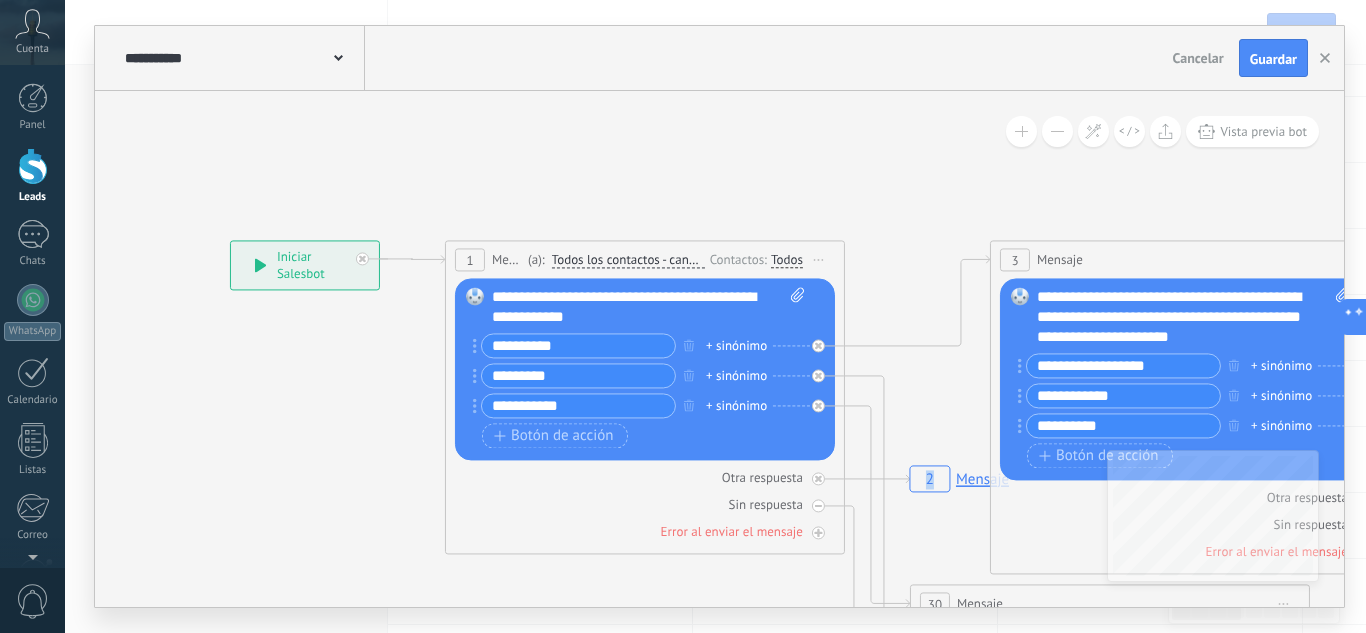 click on "2 Mensaje" 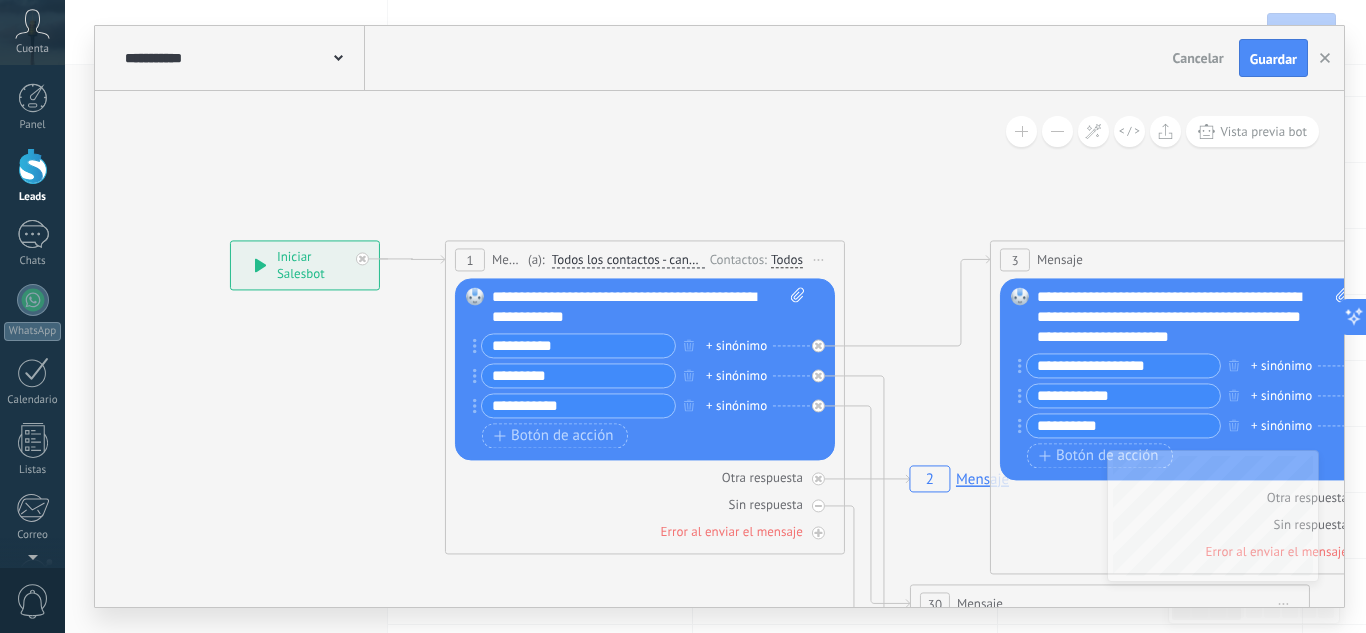 click on "2 Mensaje" 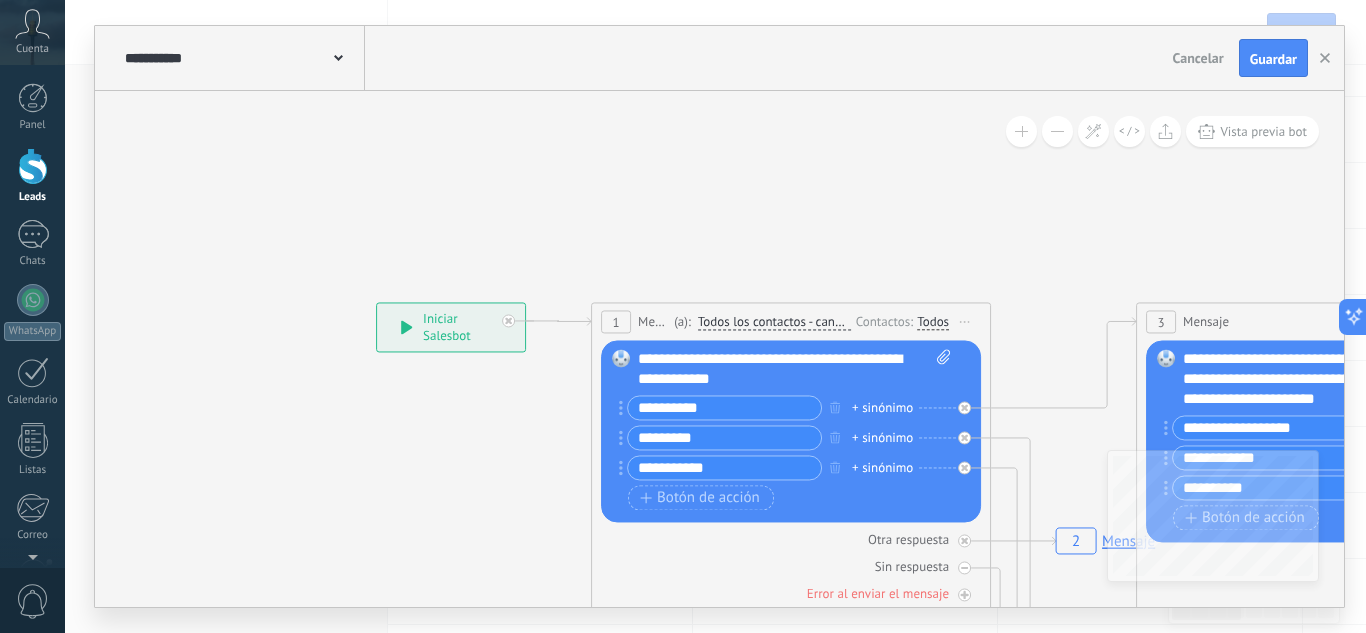 click on "2 Mensaje" 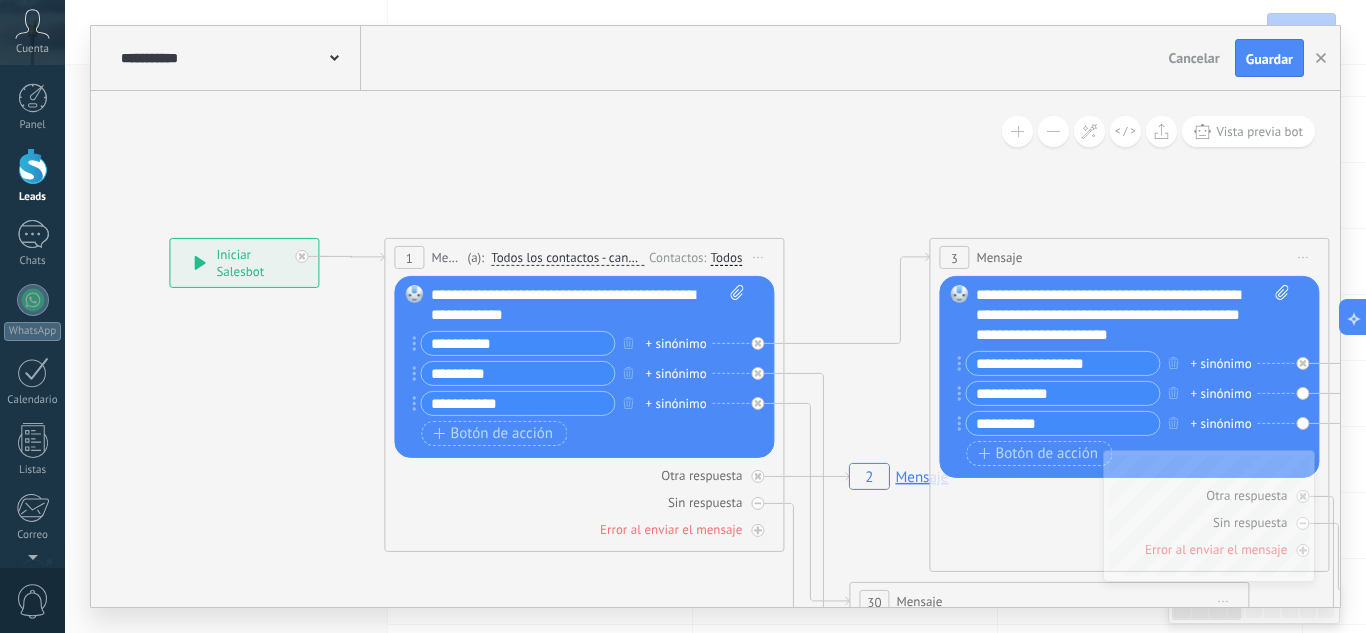 scroll, scrollTop: 388, scrollLeft: 0, axis: vertical 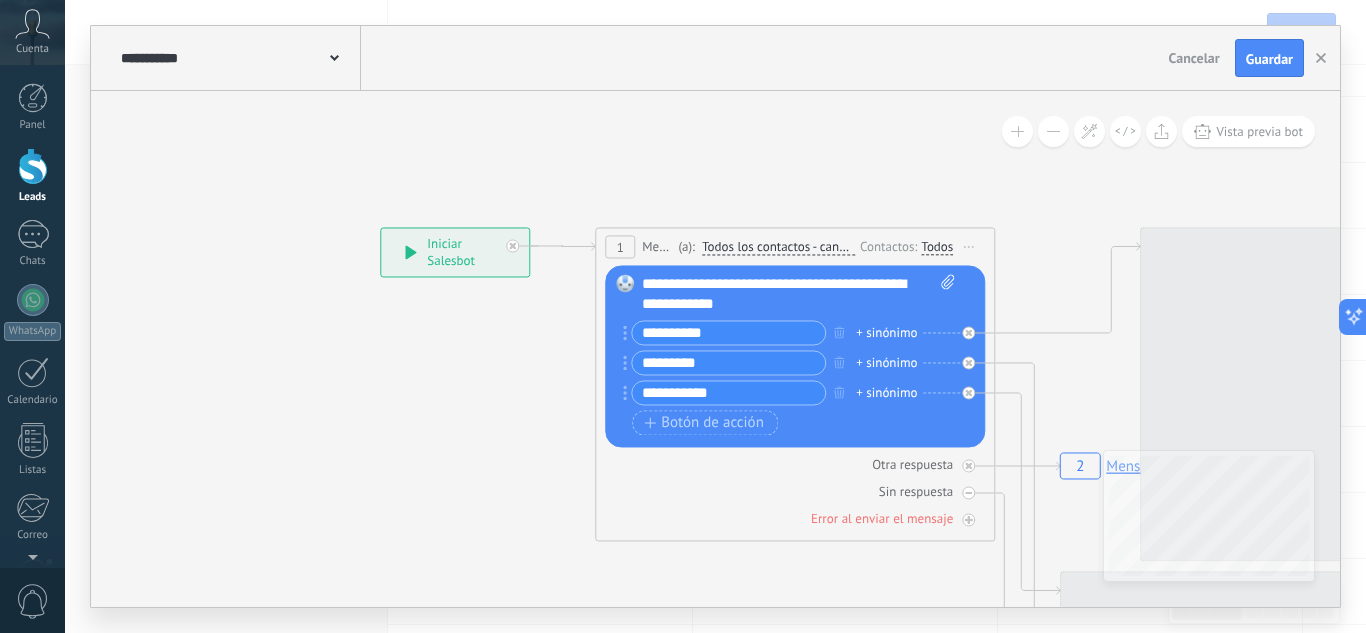 click on "2 Mensaje" 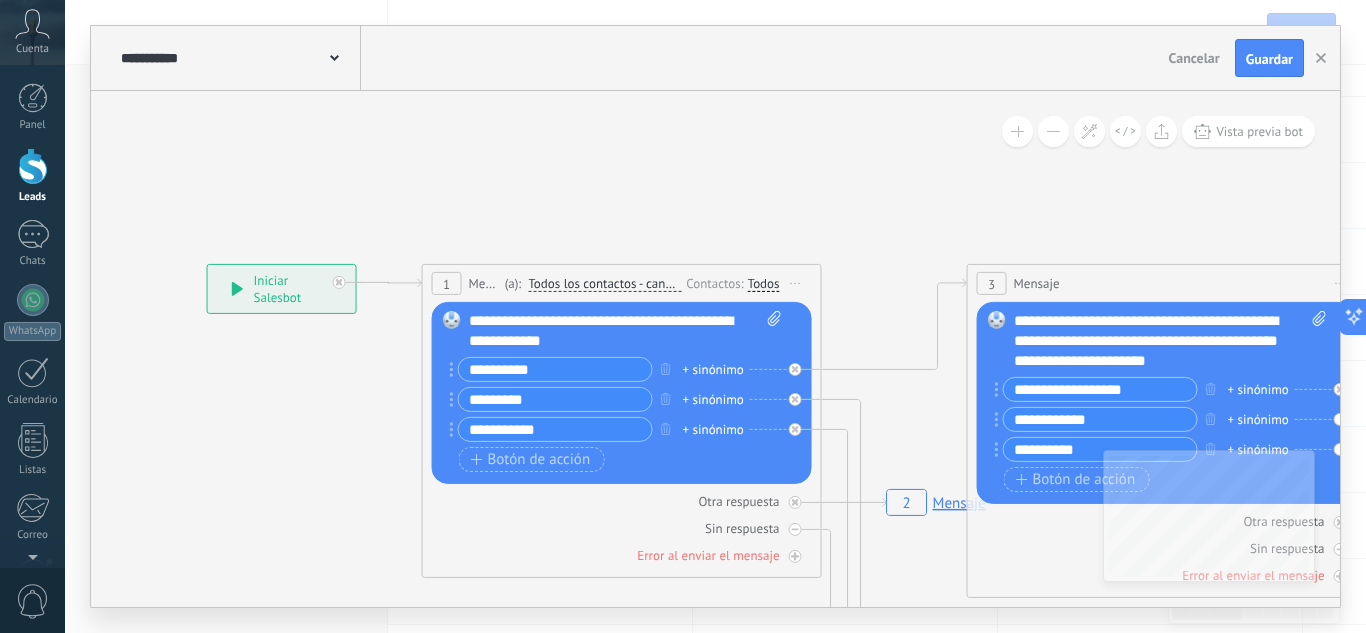click on "2 Mensaje" 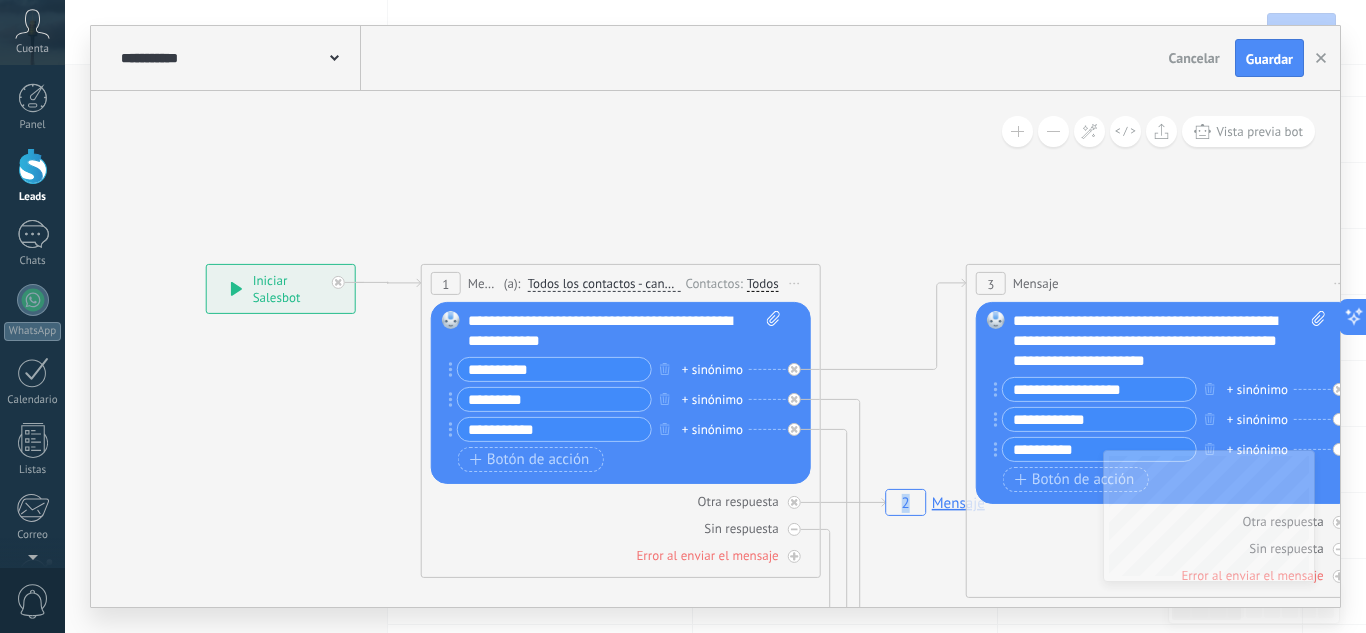 click on "2 Mensaje" 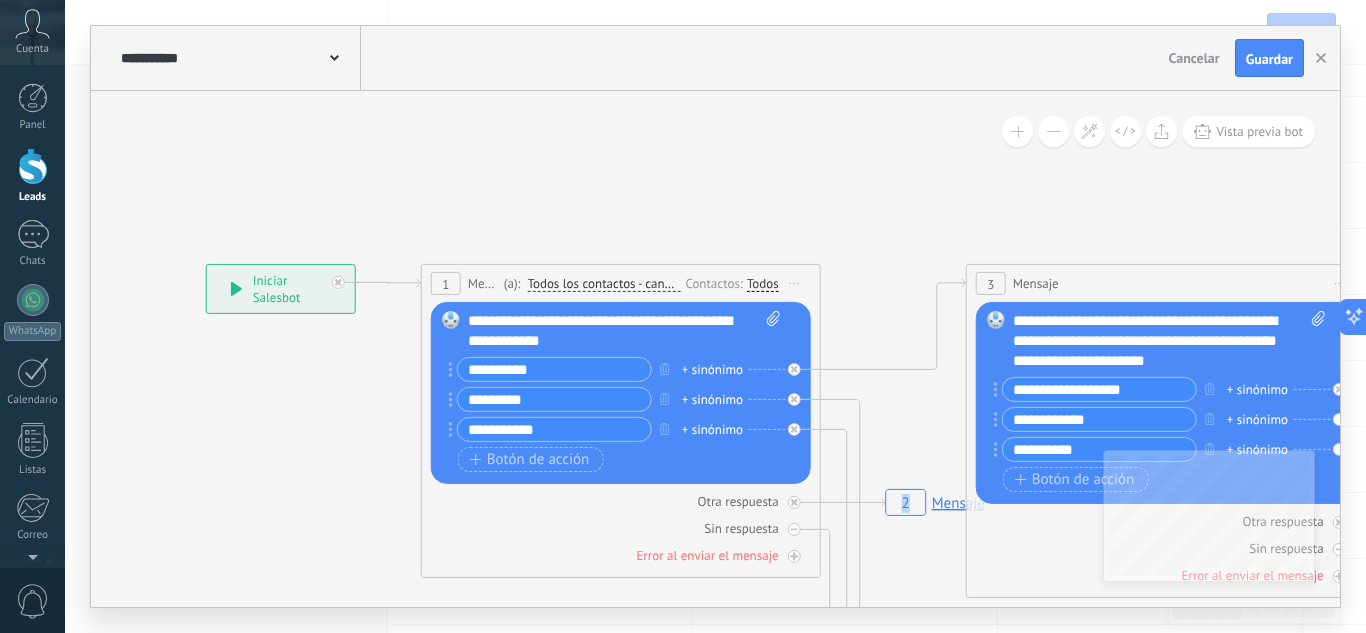 click on "2 Mensaje" 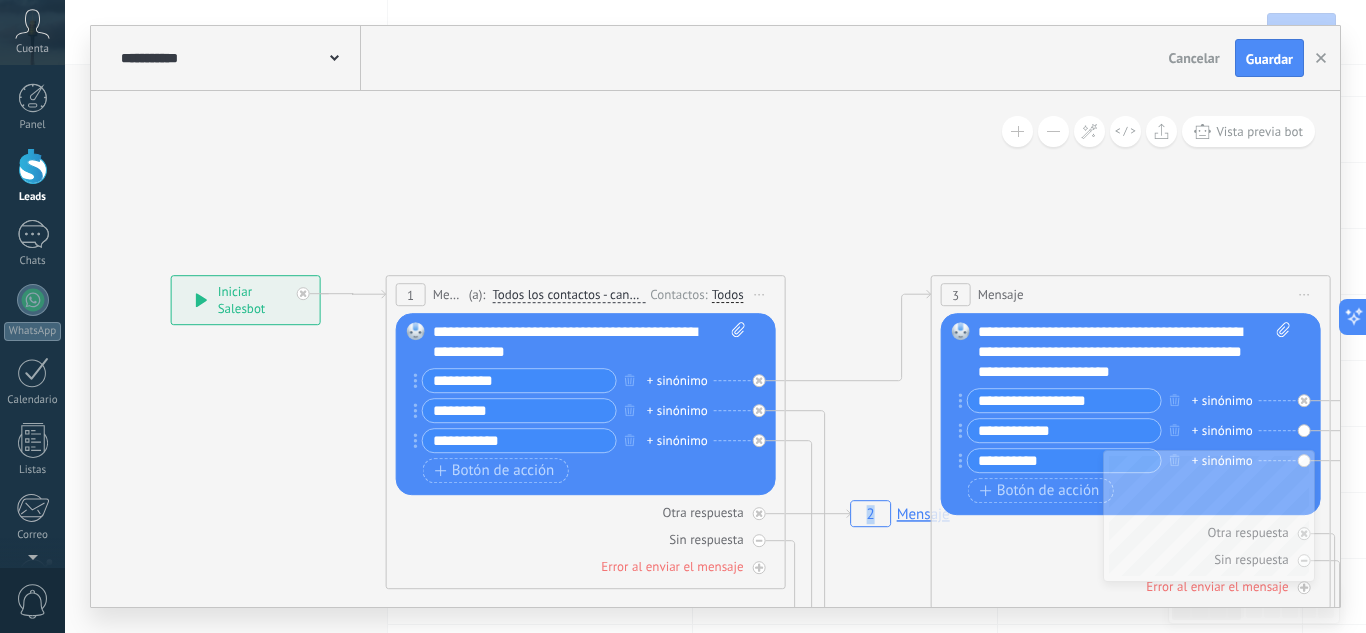 click on "Vista previa bot" at bounding box center (1259, 131) 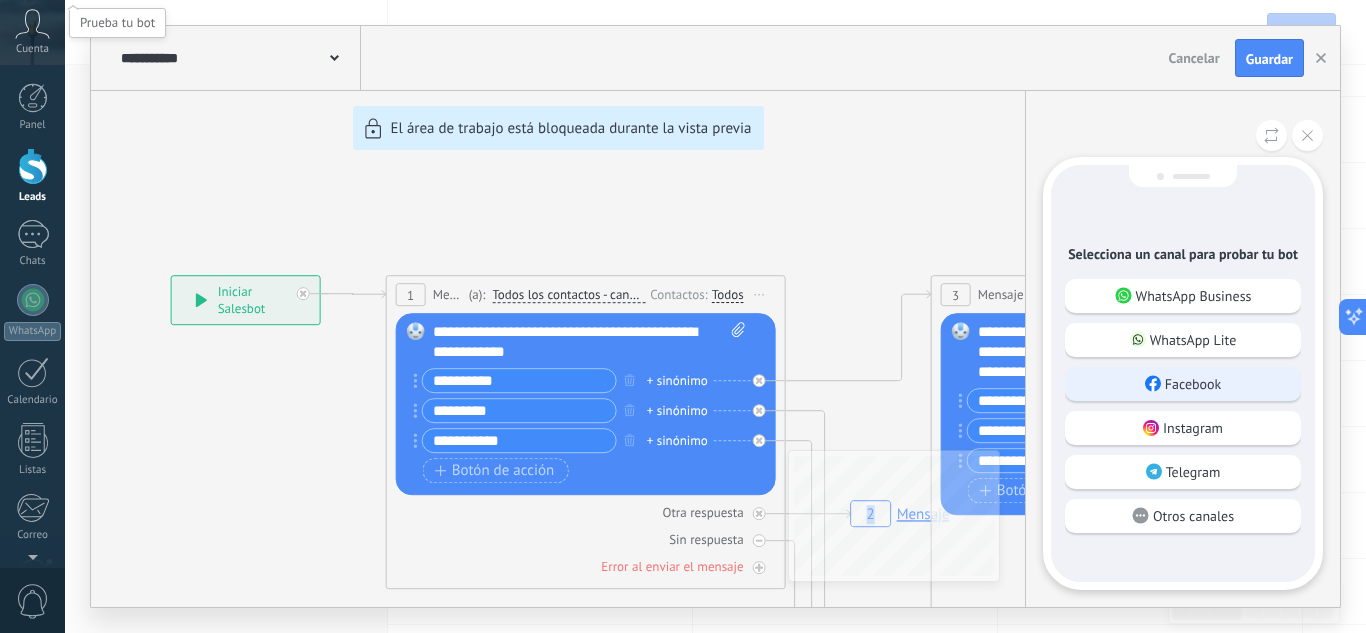click on "Facebook" at bounding box center [1183, 384] 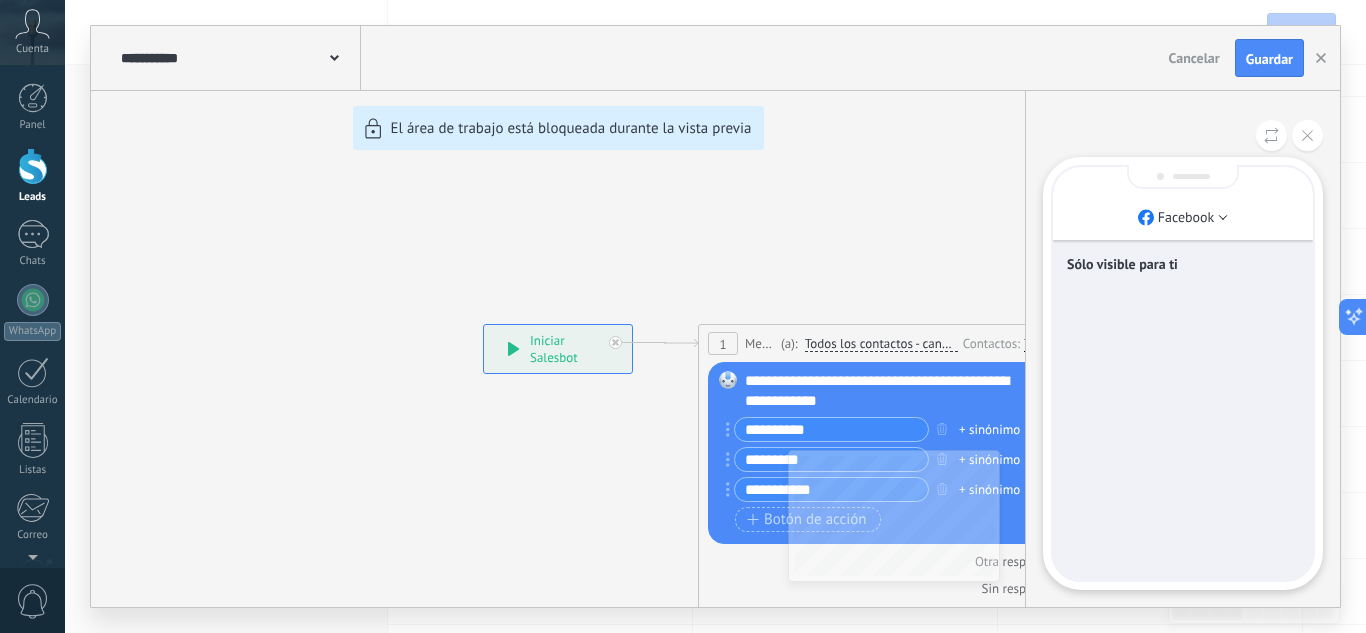 click on "Sólo visible para ti" at bounding box center [1183, 373] 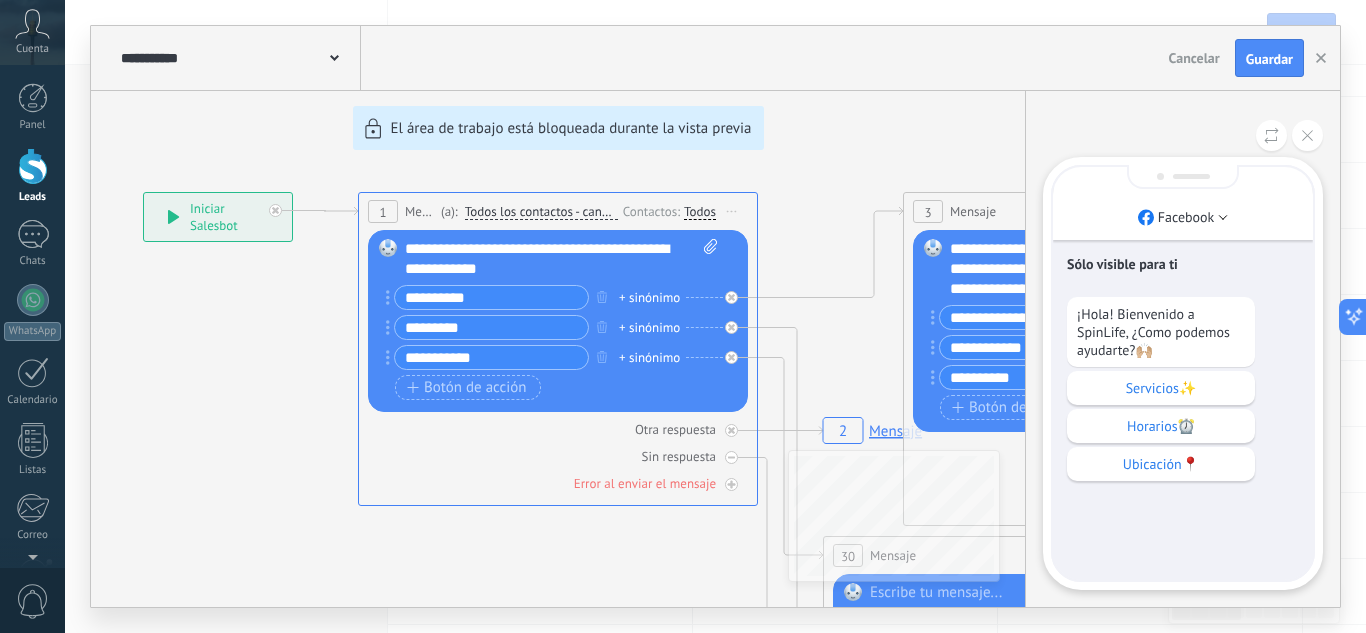 click at bounding box center (1307, 135) 